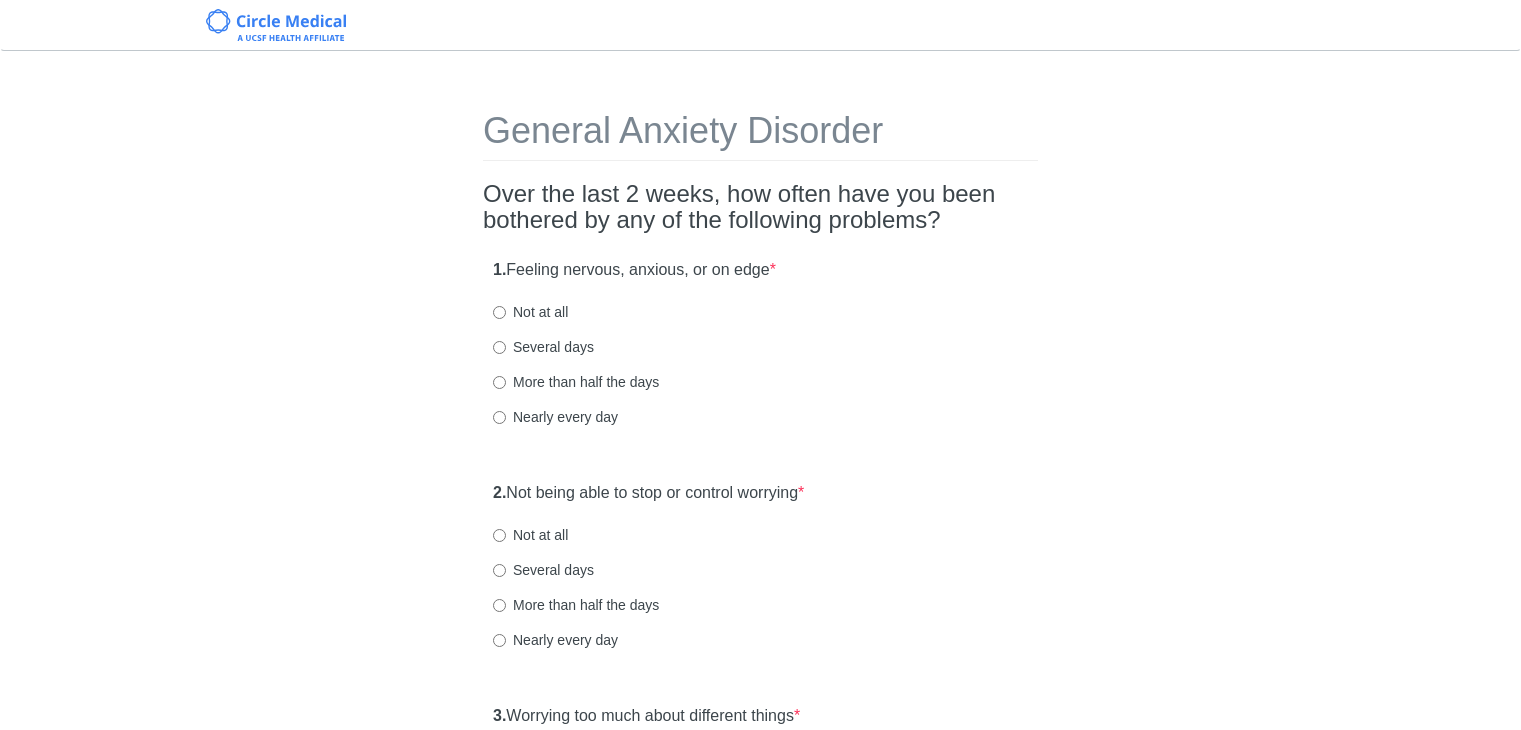 scroll, scrollTop: 0, scrollLeft: 0, axis: both 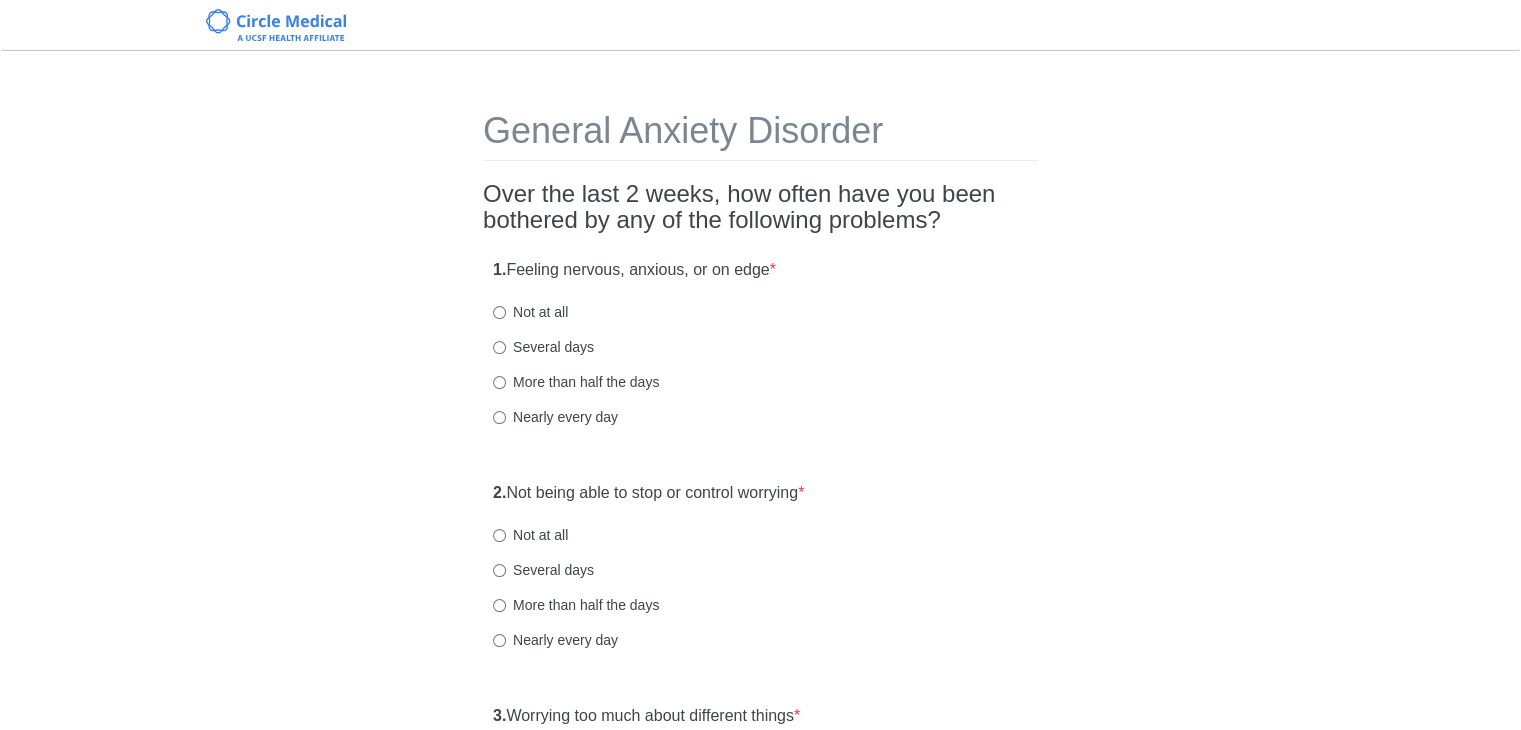 click on "Several days" at bounding box center [543, 347] 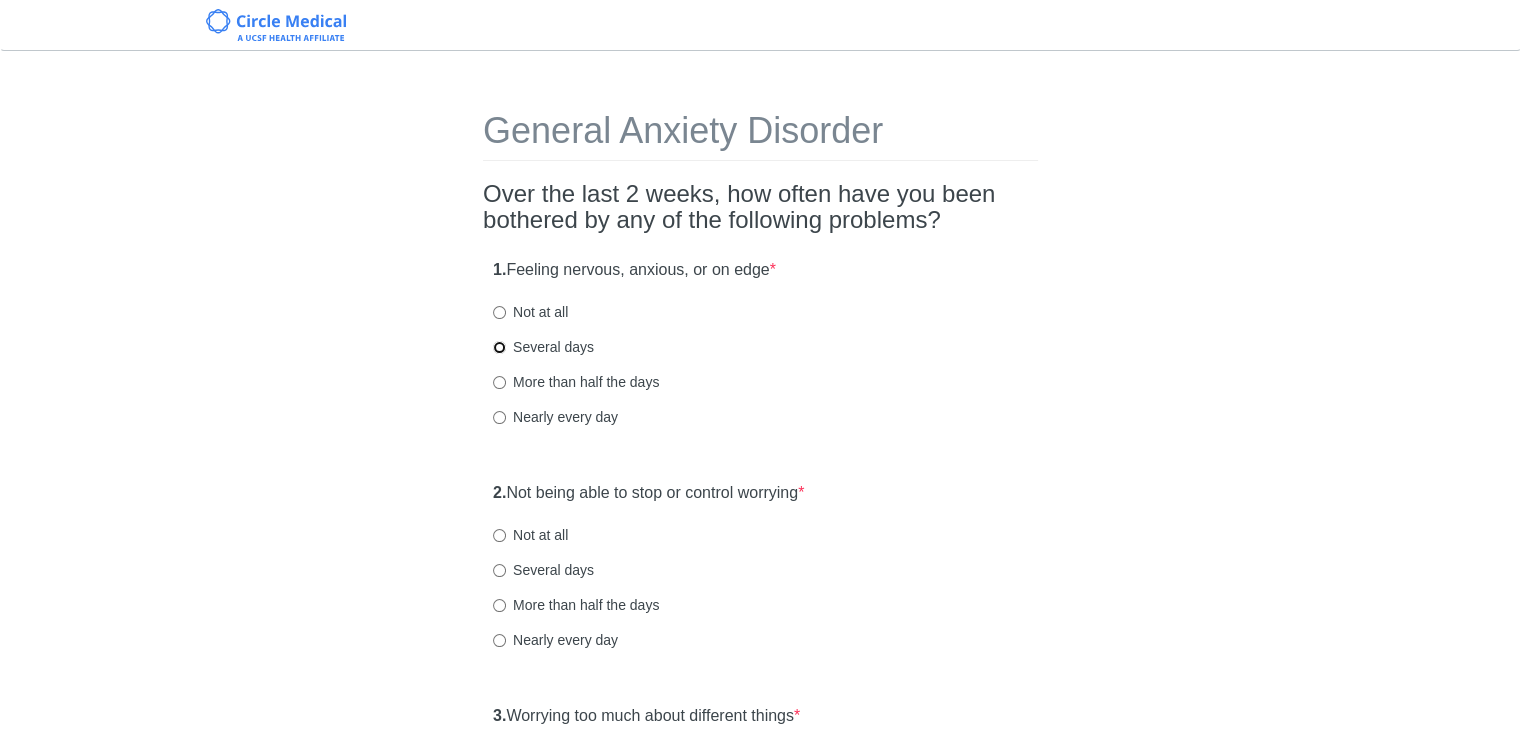 click on "Several days" at bounding box center (499, 347) 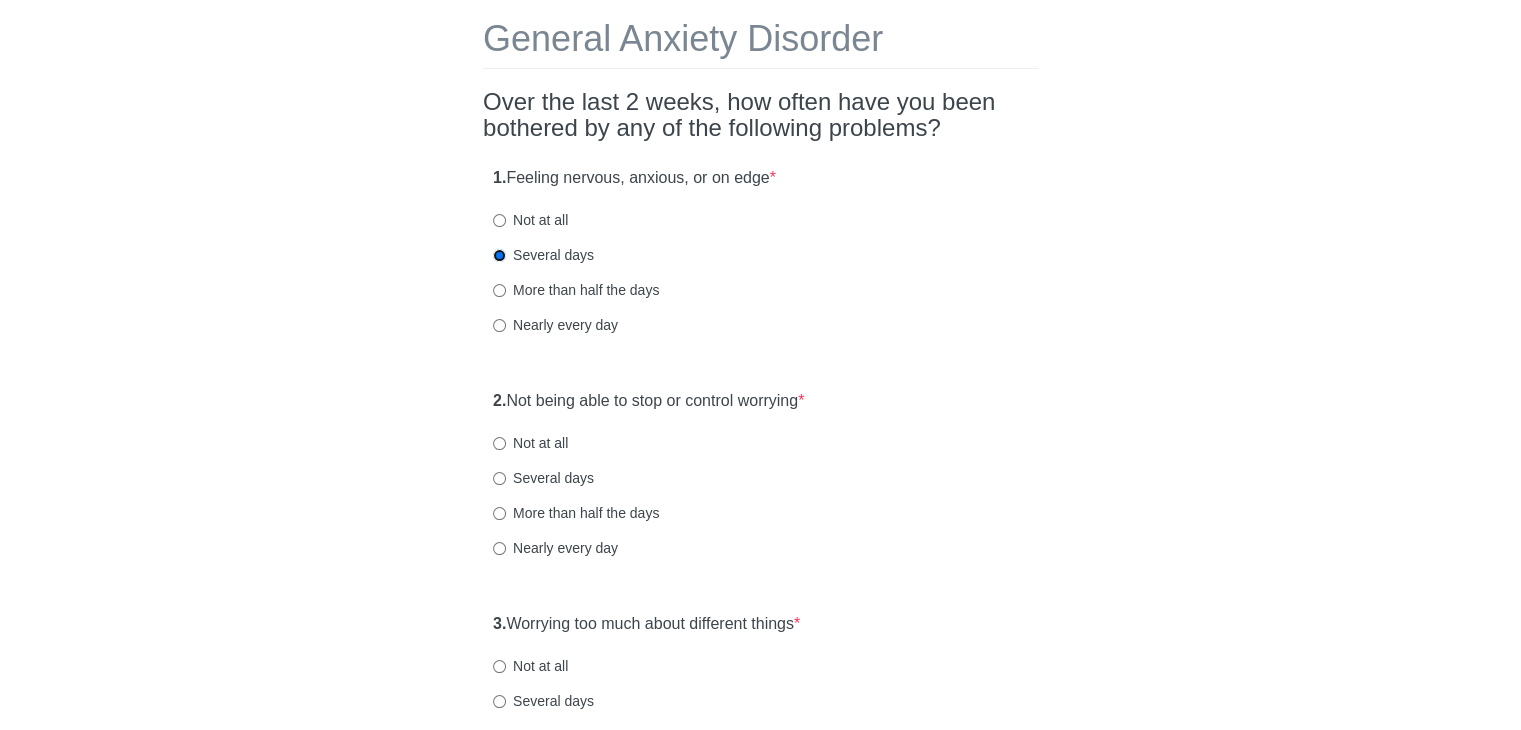 scroll, scrollTop: 200, scrollLeft: 0, axis: vertical 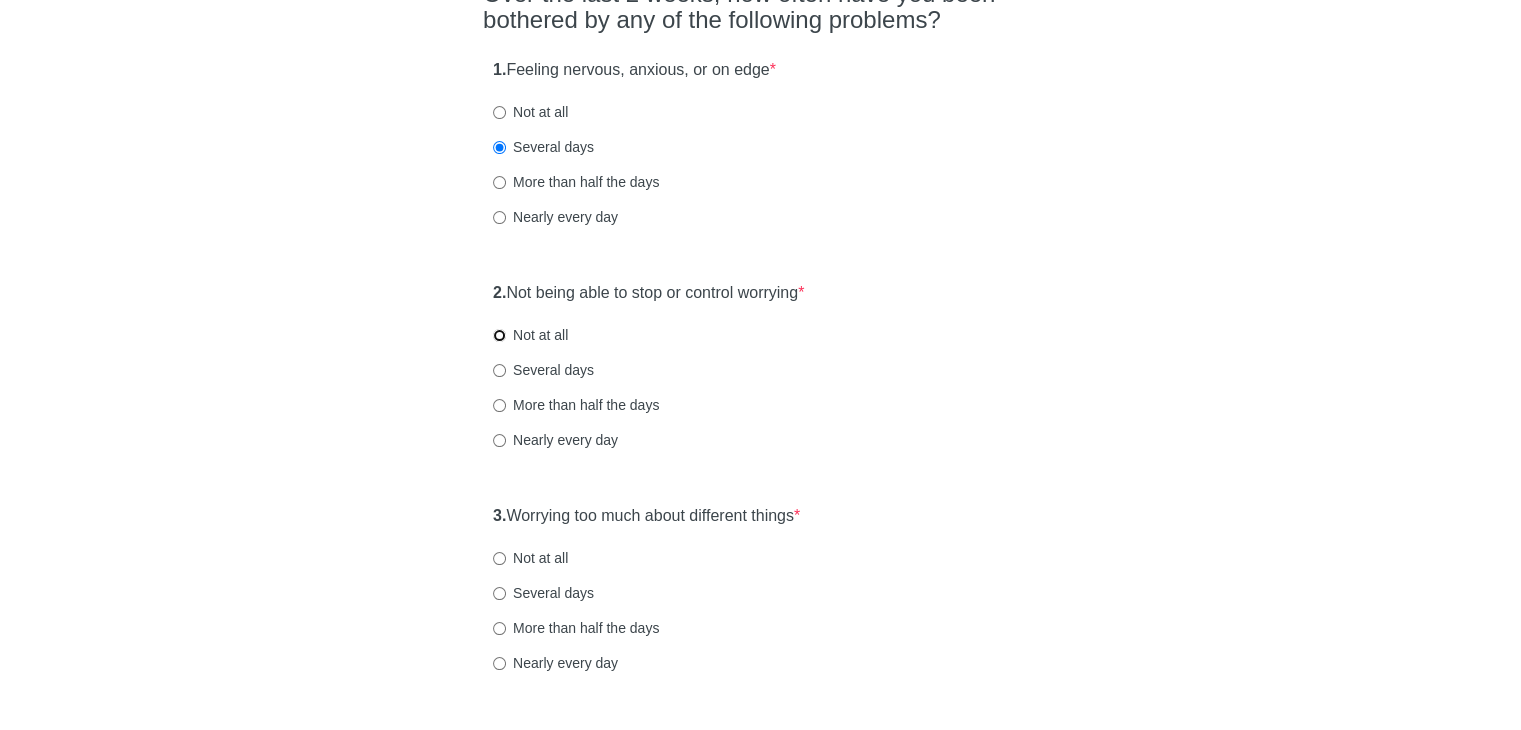click on "Not at all" at bounding box center [499, 335] 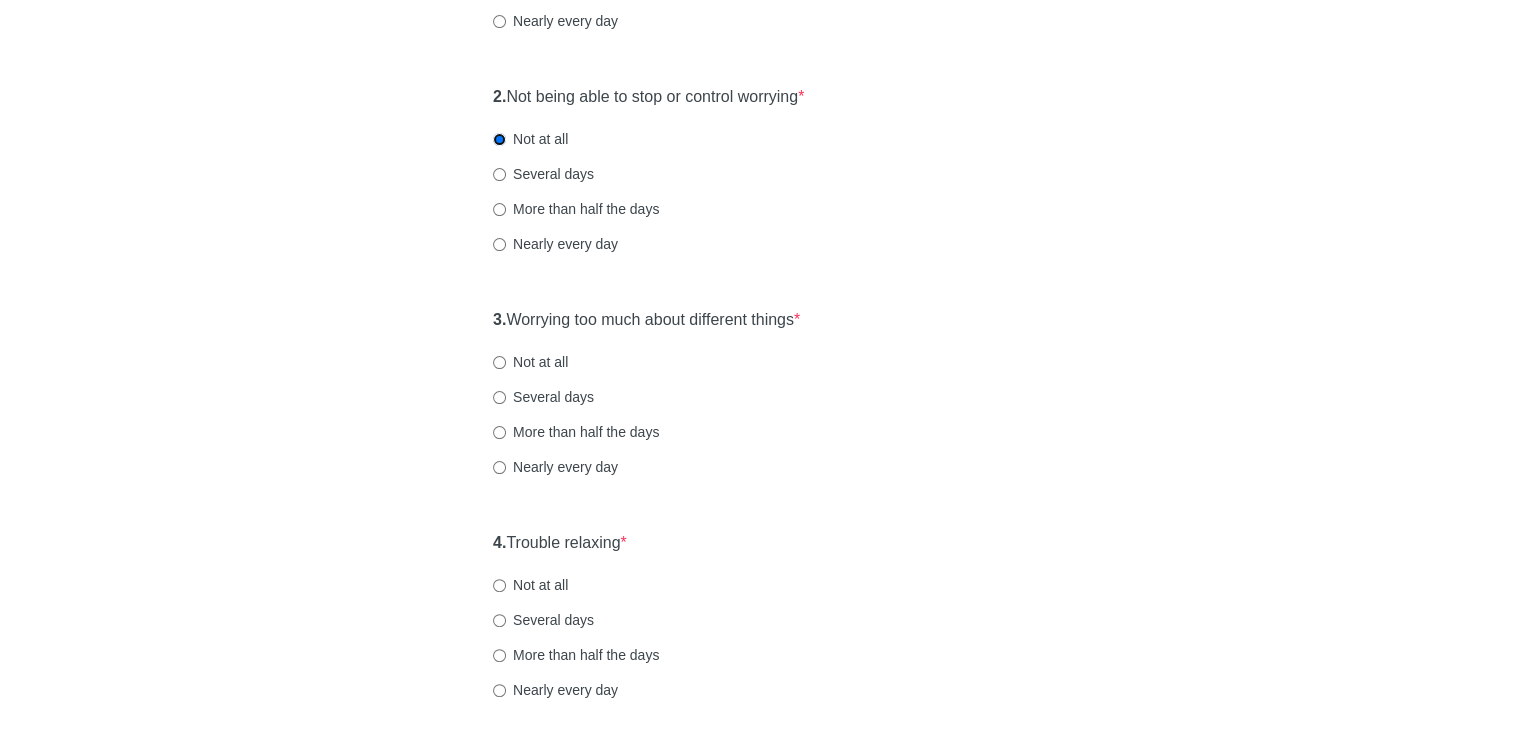 scroll, scrollTop: 400, scrollLeft: 0, axis: vertical 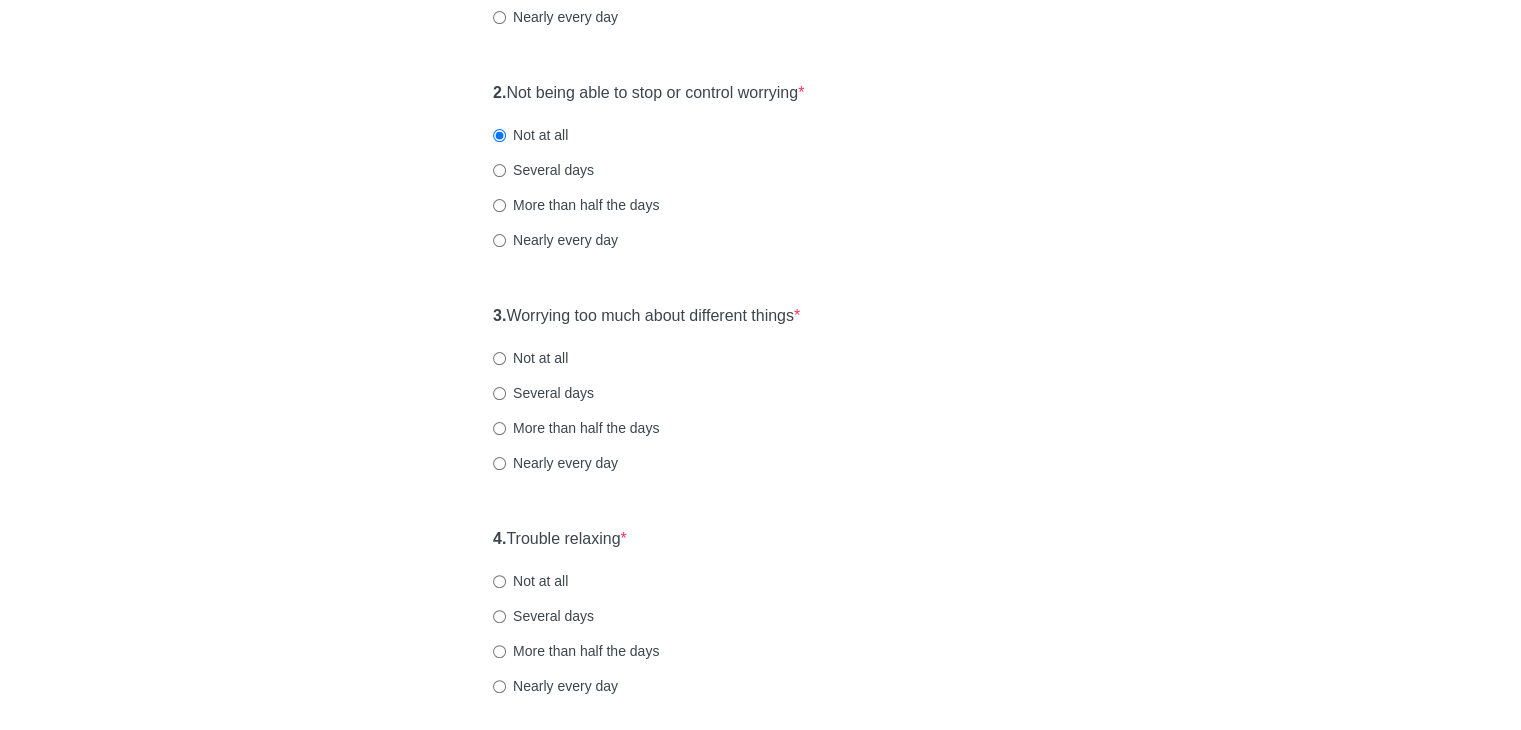 click on "Several days" at bounding box center (543, 393) 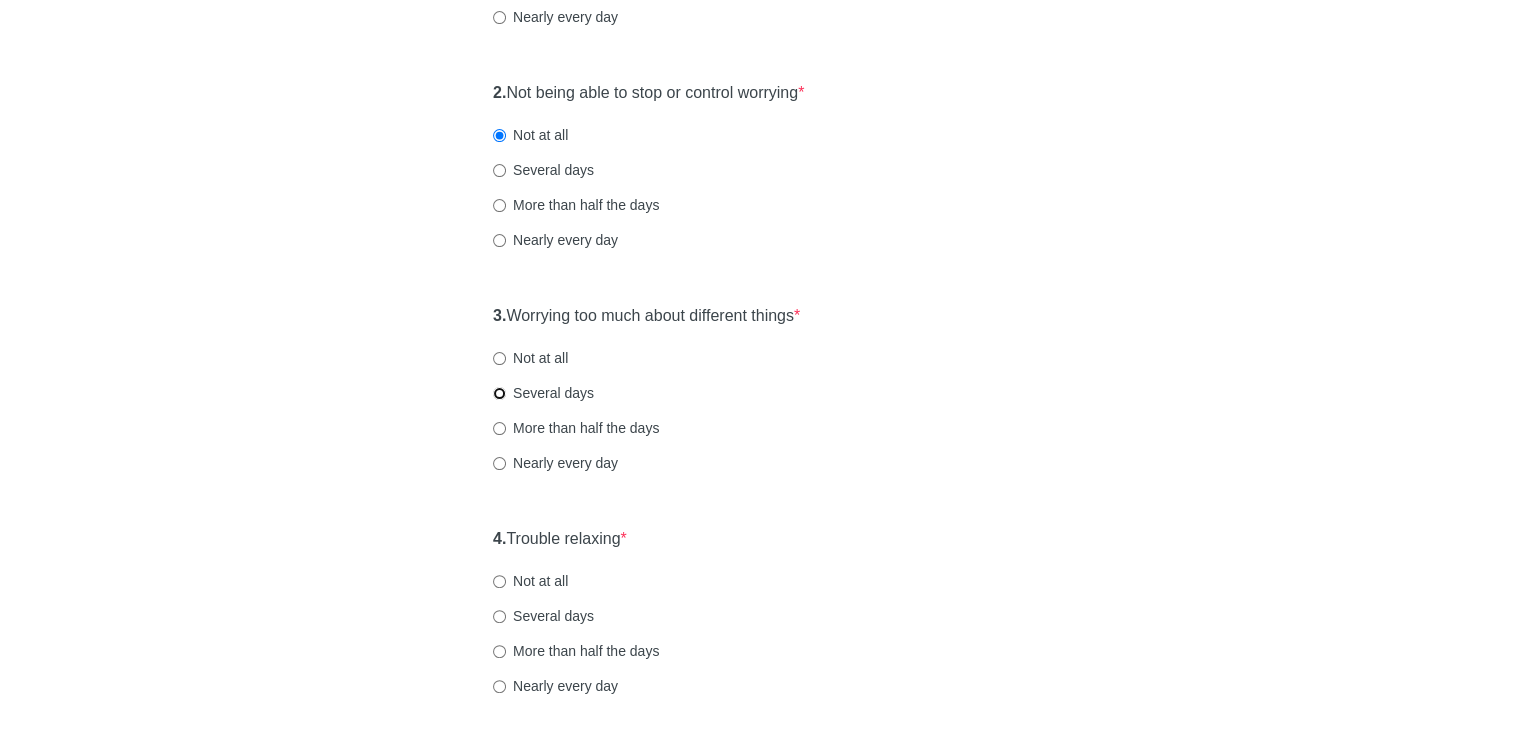 click on "Several days" at bounding box center [499, 393] 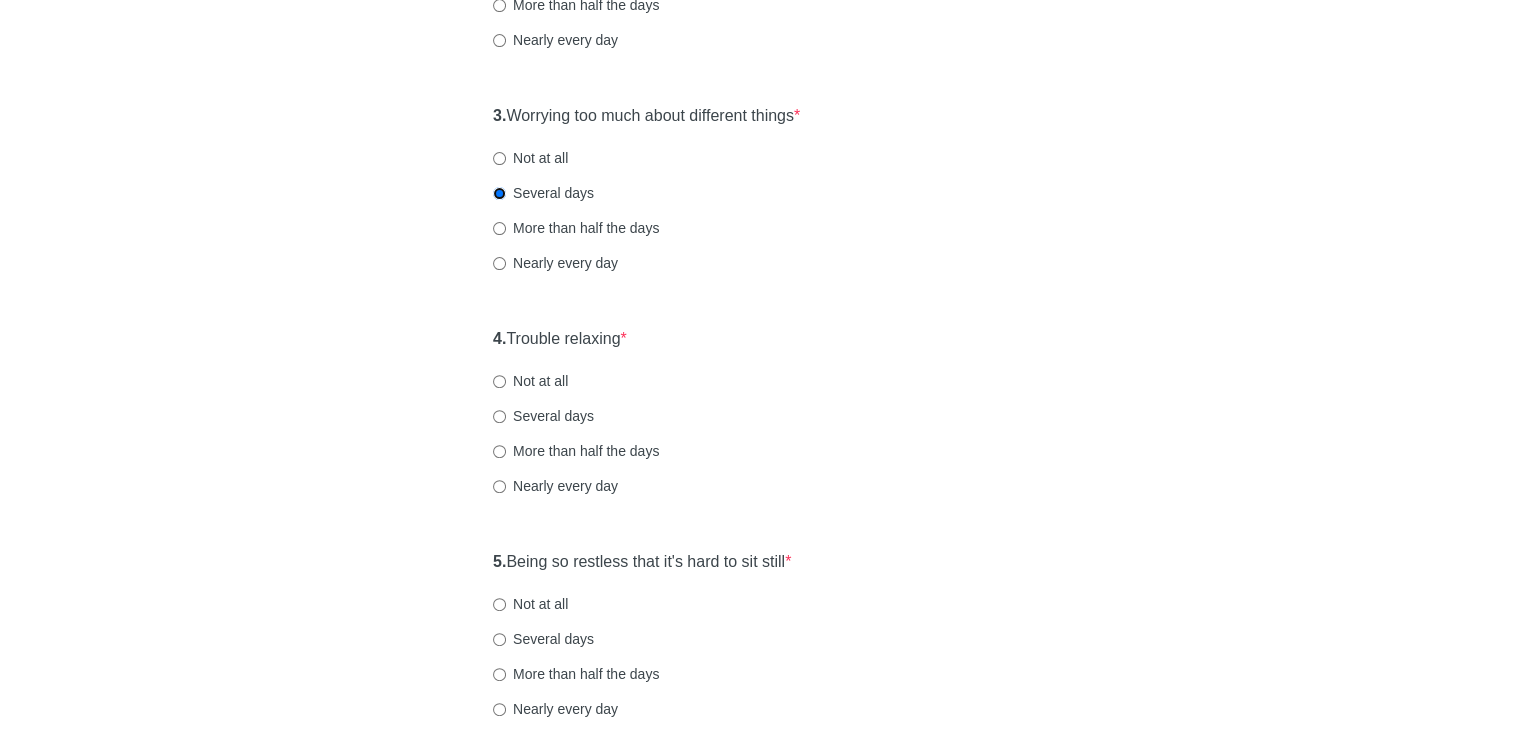 scroll, scrollTop: 700, scrollLeft: 0, axis: vertical 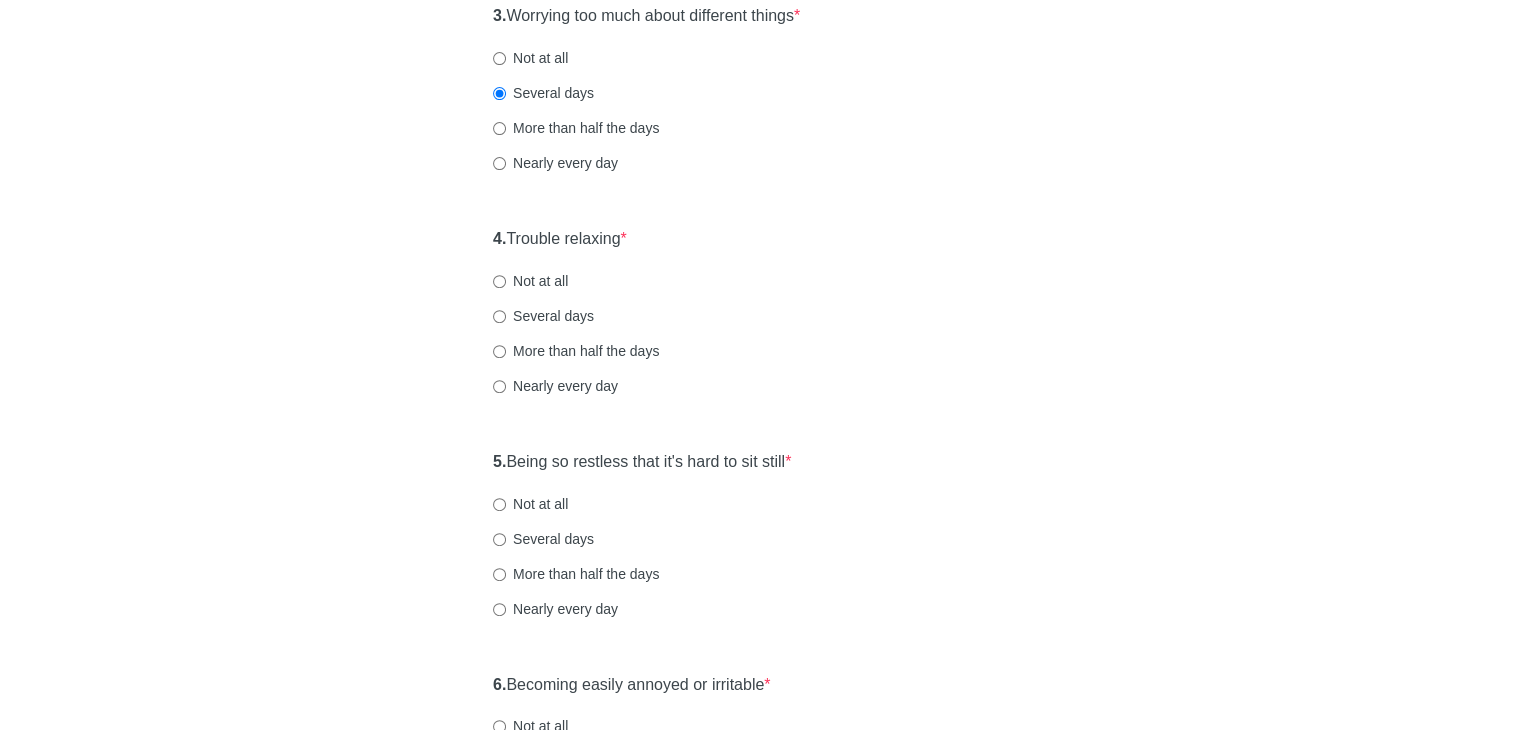 click on "Not at all" at bounding box center (530, 281) 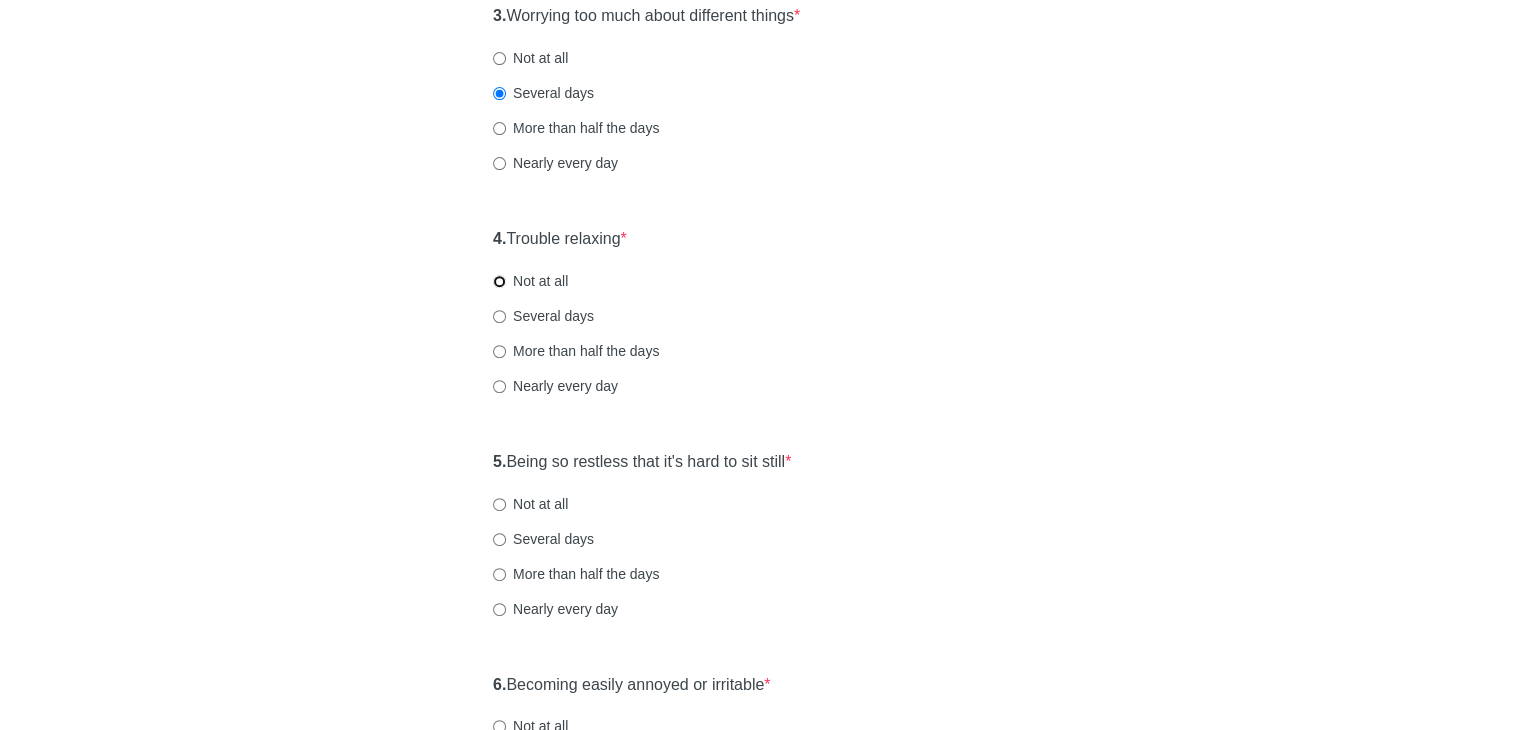 radio on "true" 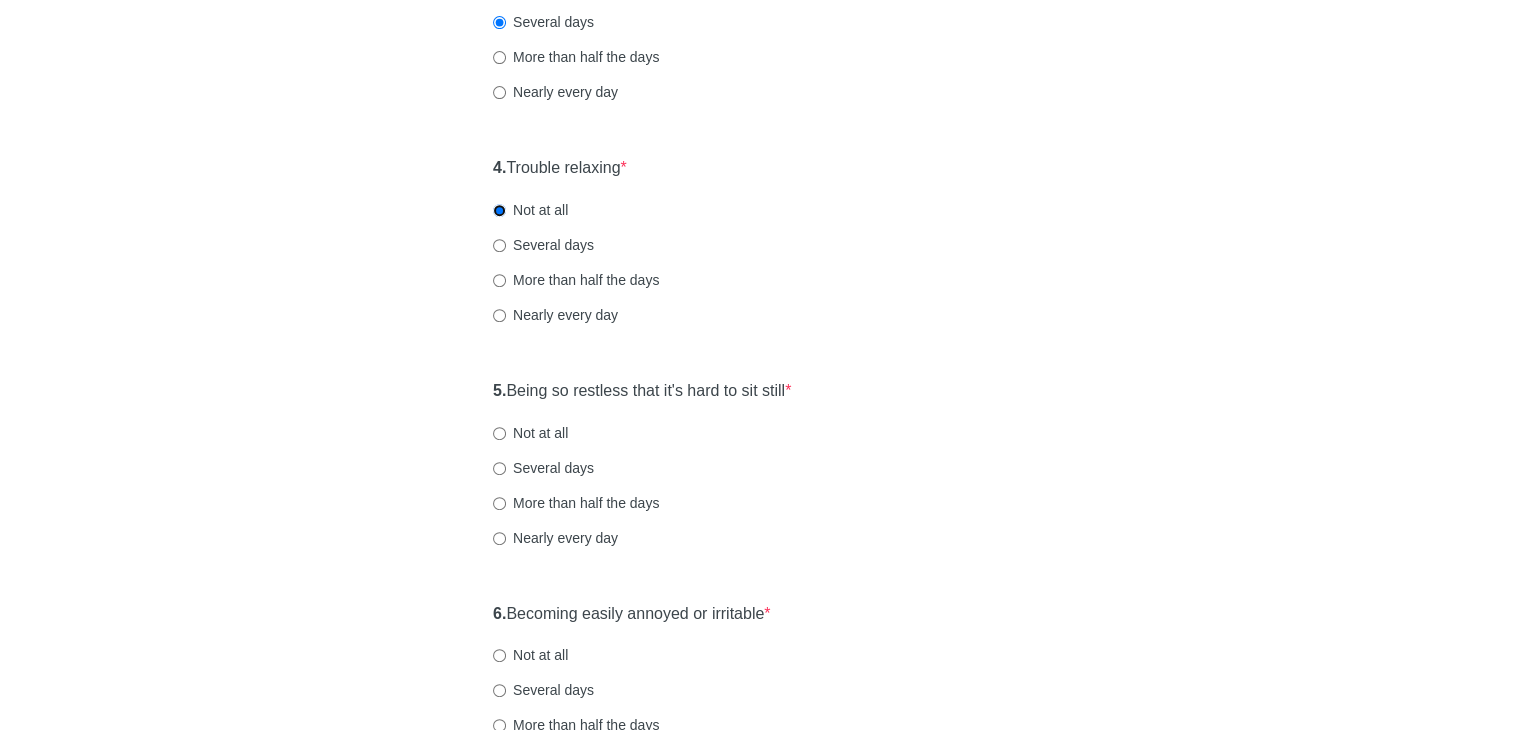 scroll, scrollTop: 900, scrollLeft: 0, axis: vertical 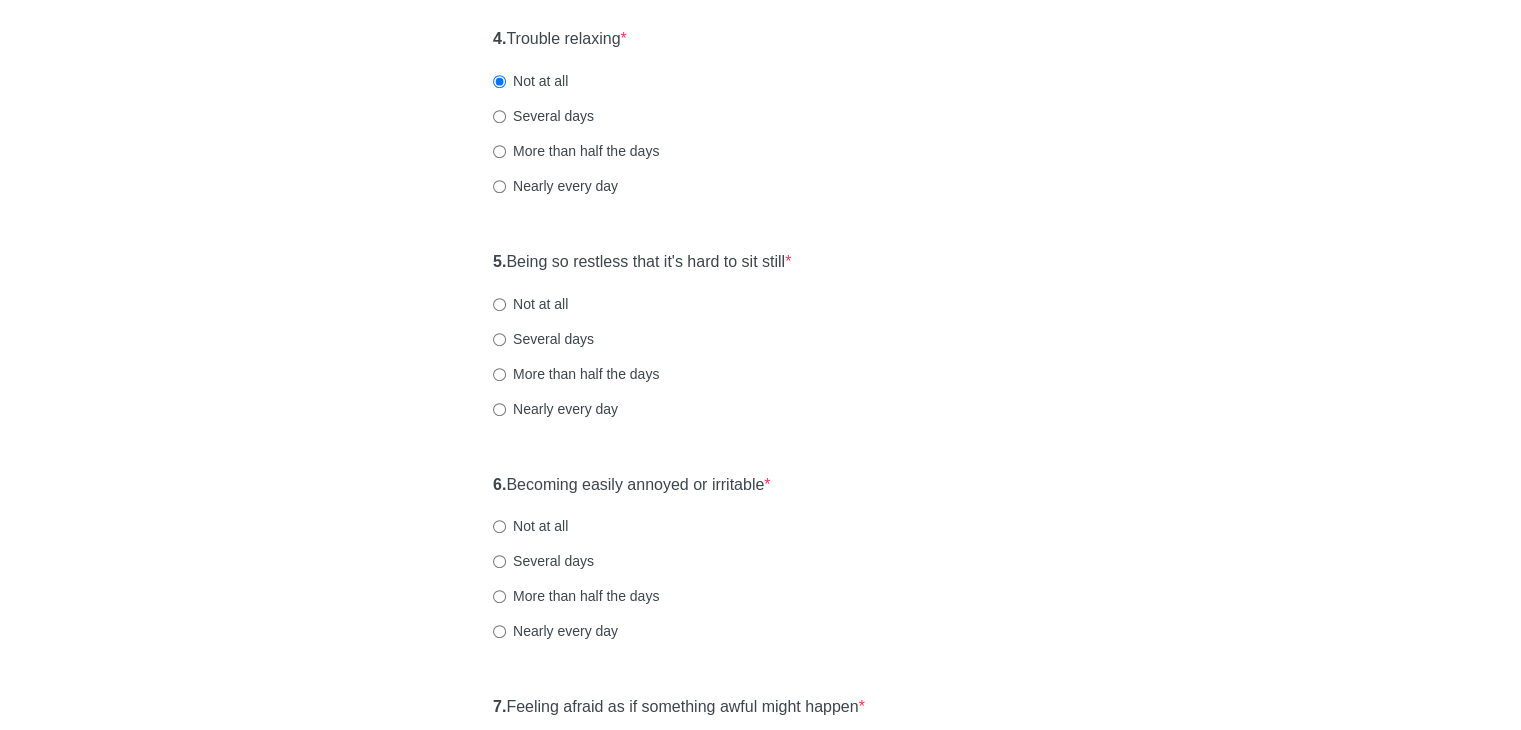 click on "Several days" at bounding box center [543, 339] 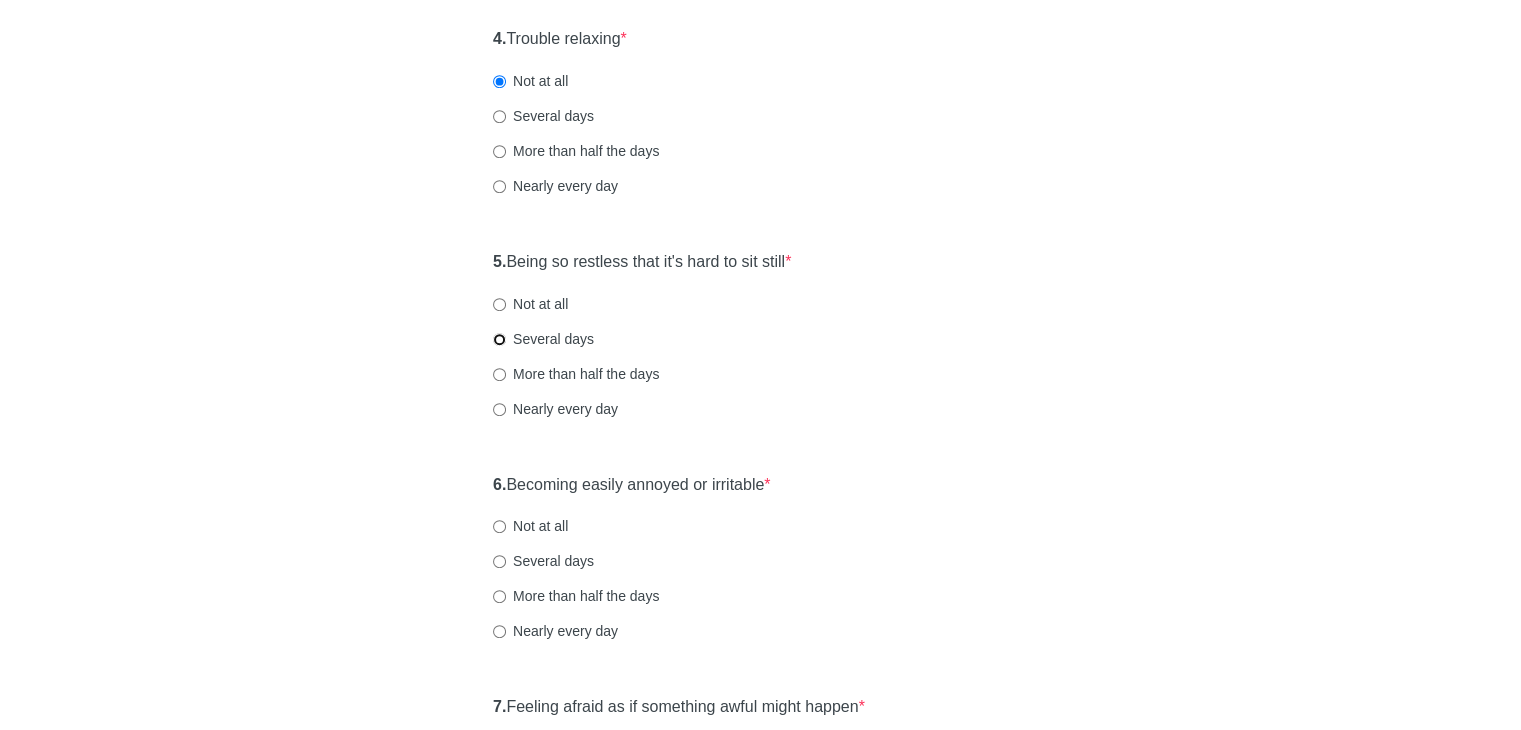 click on "Several days" at bounding box center [499, 339] 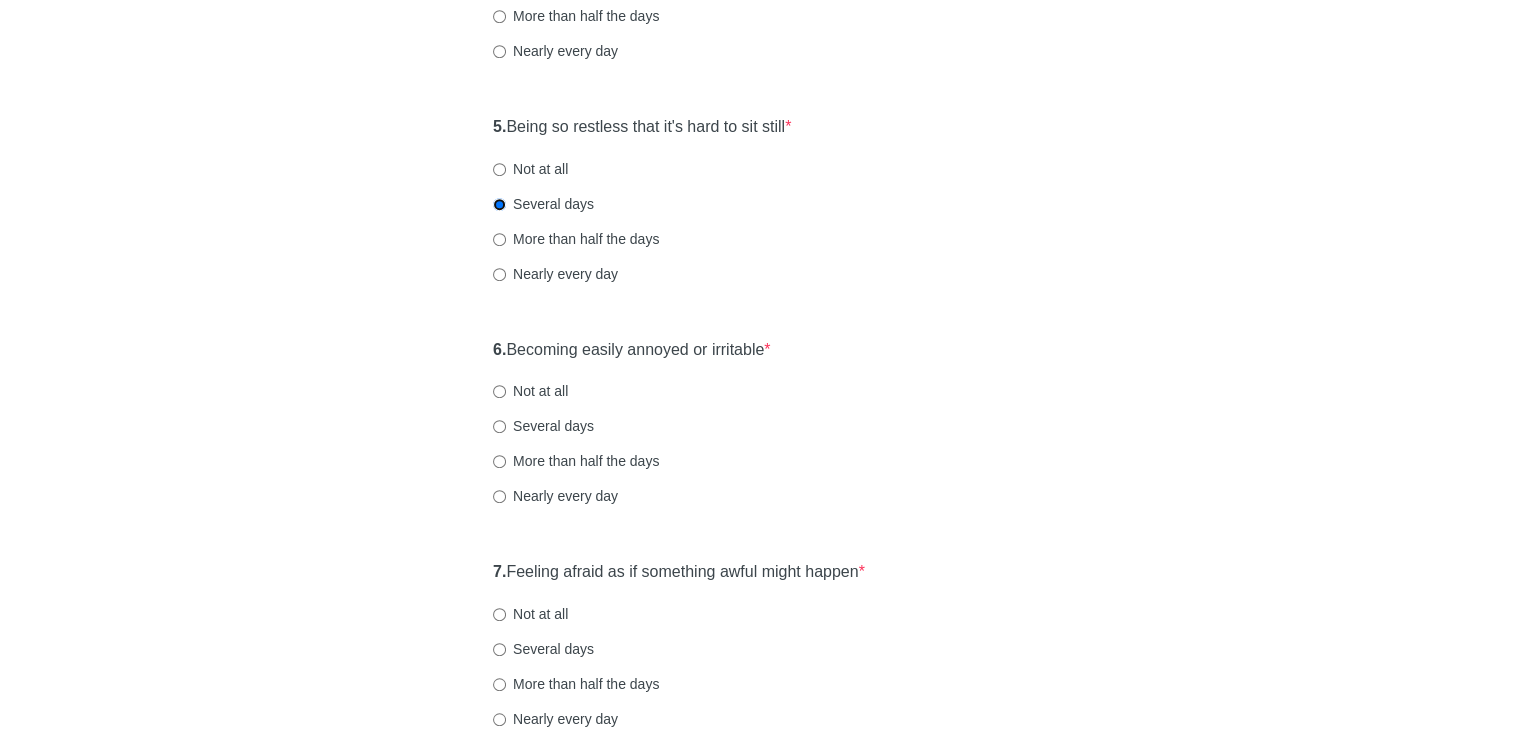 scroll, scrollTop: 1100, scrollLeft: 0, axis: vertical 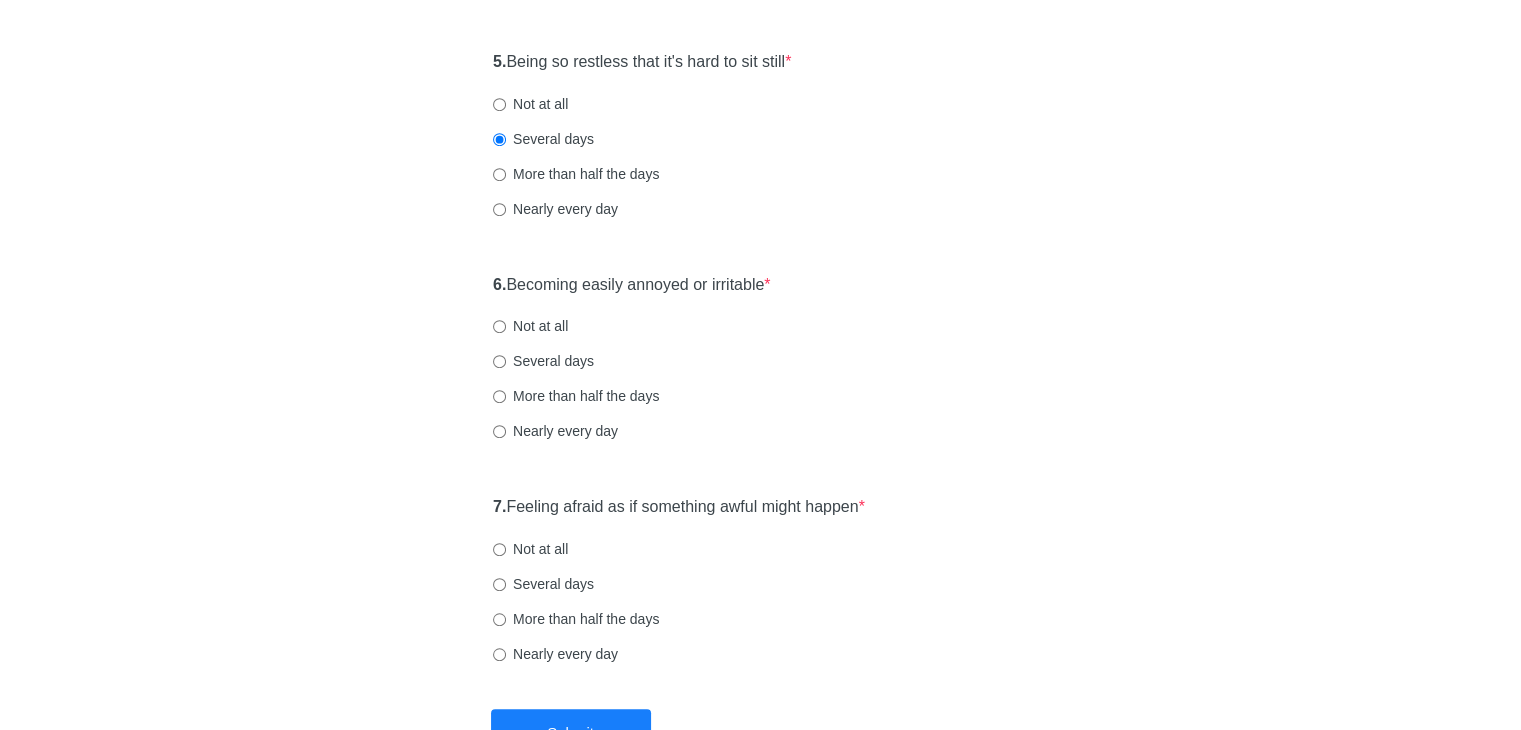 click on "Several days" at bounding box center [543, 361] 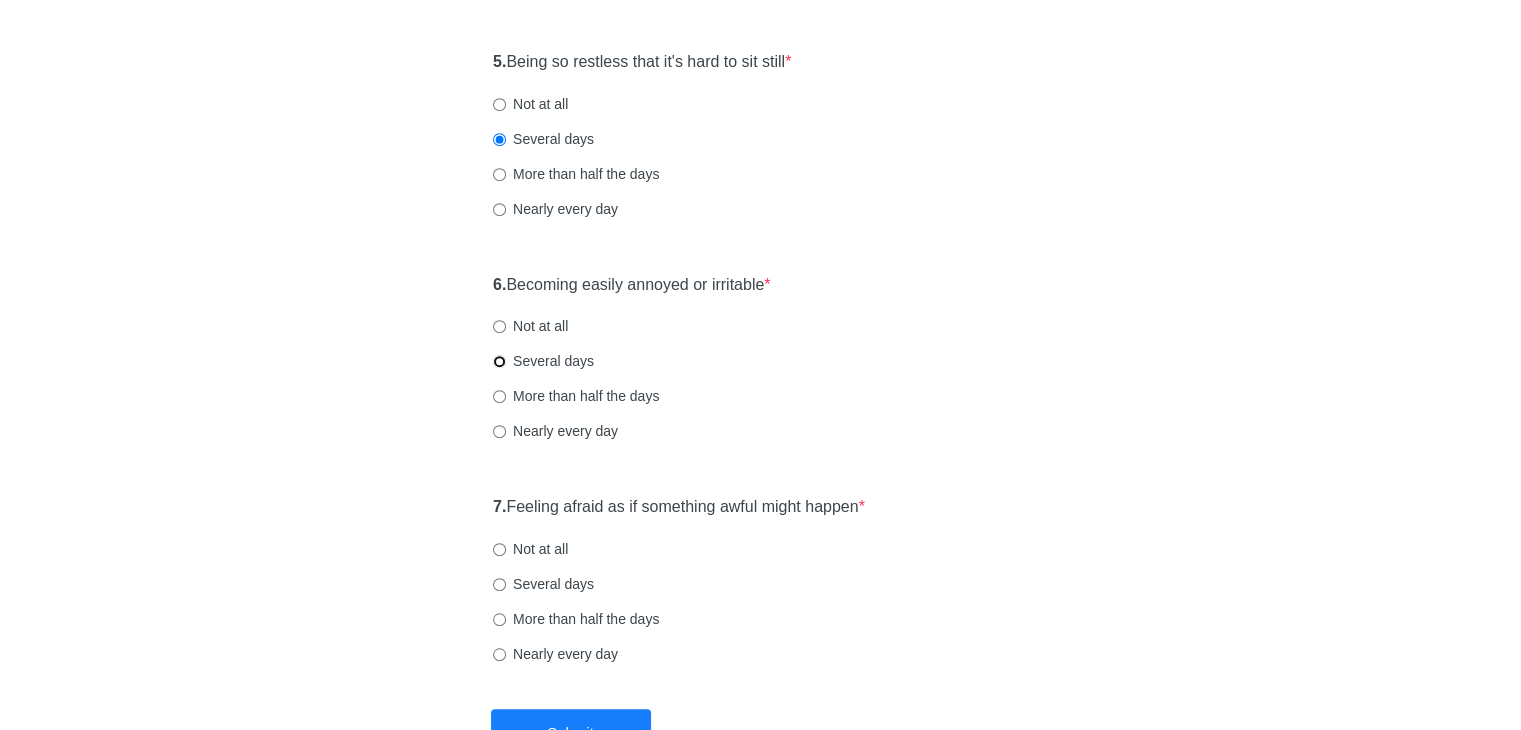 click on "Several days" at bounding box center (499, 361) 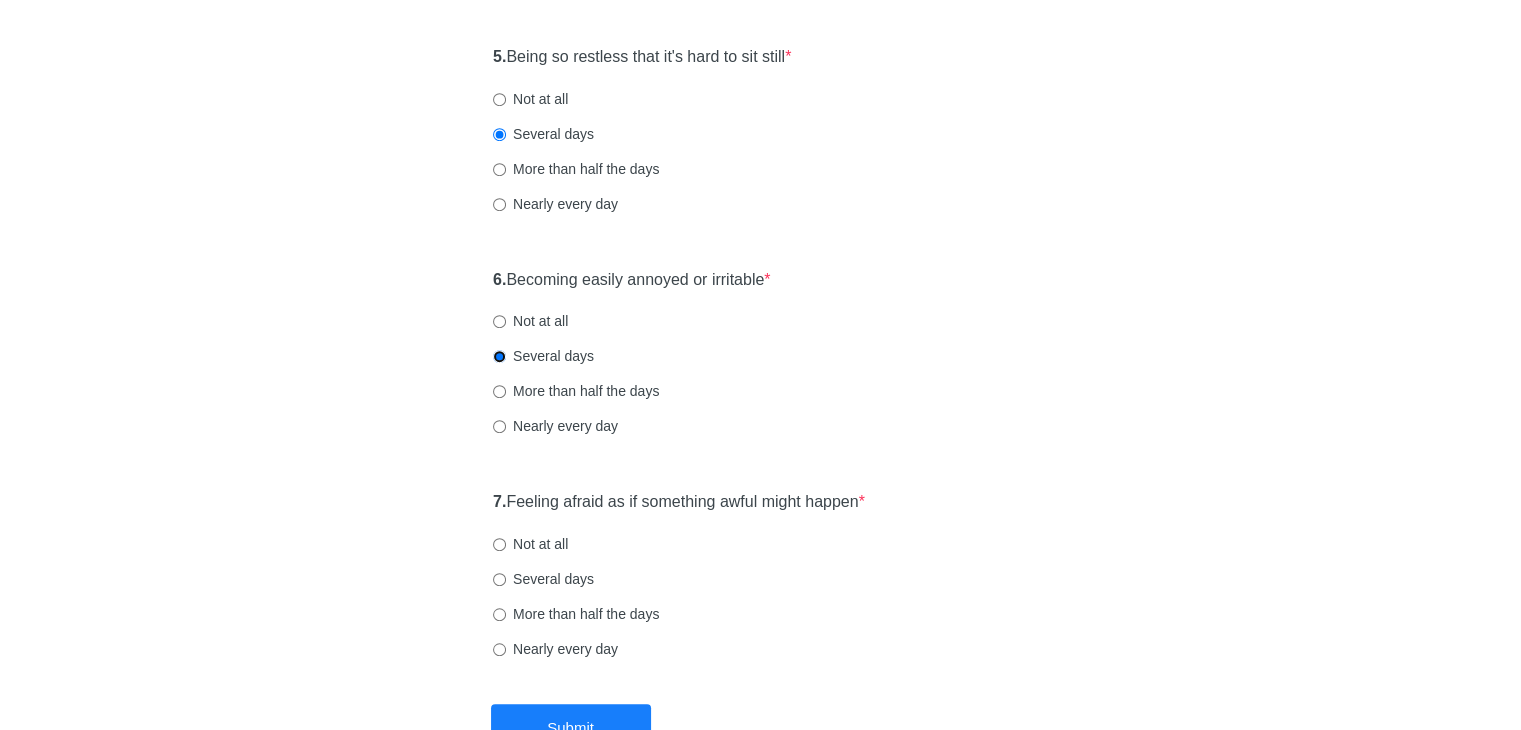 scroll, scrollTop: 1200, scrollLeft: 0, axis: vertical 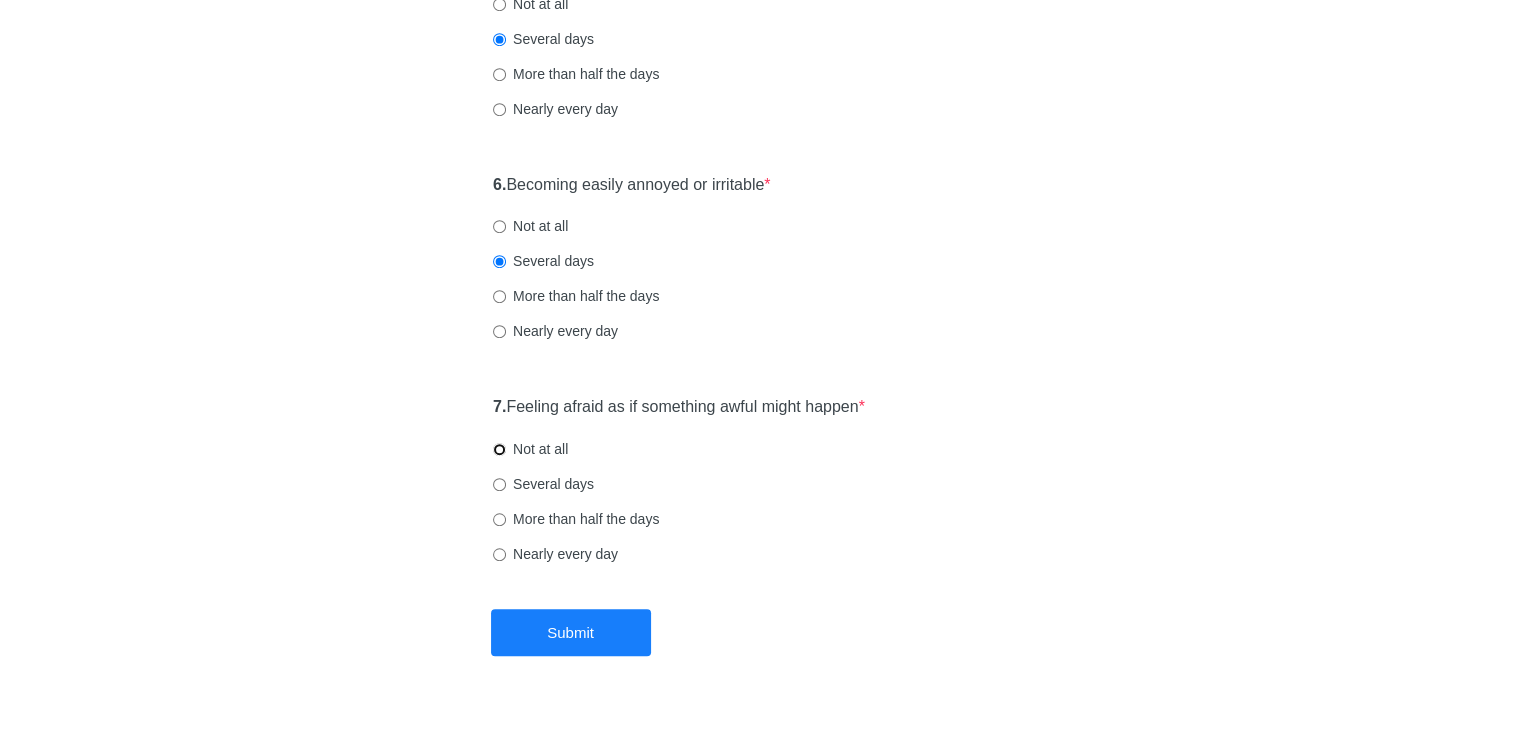click on "Not at all" at bounding box center [499, 449] 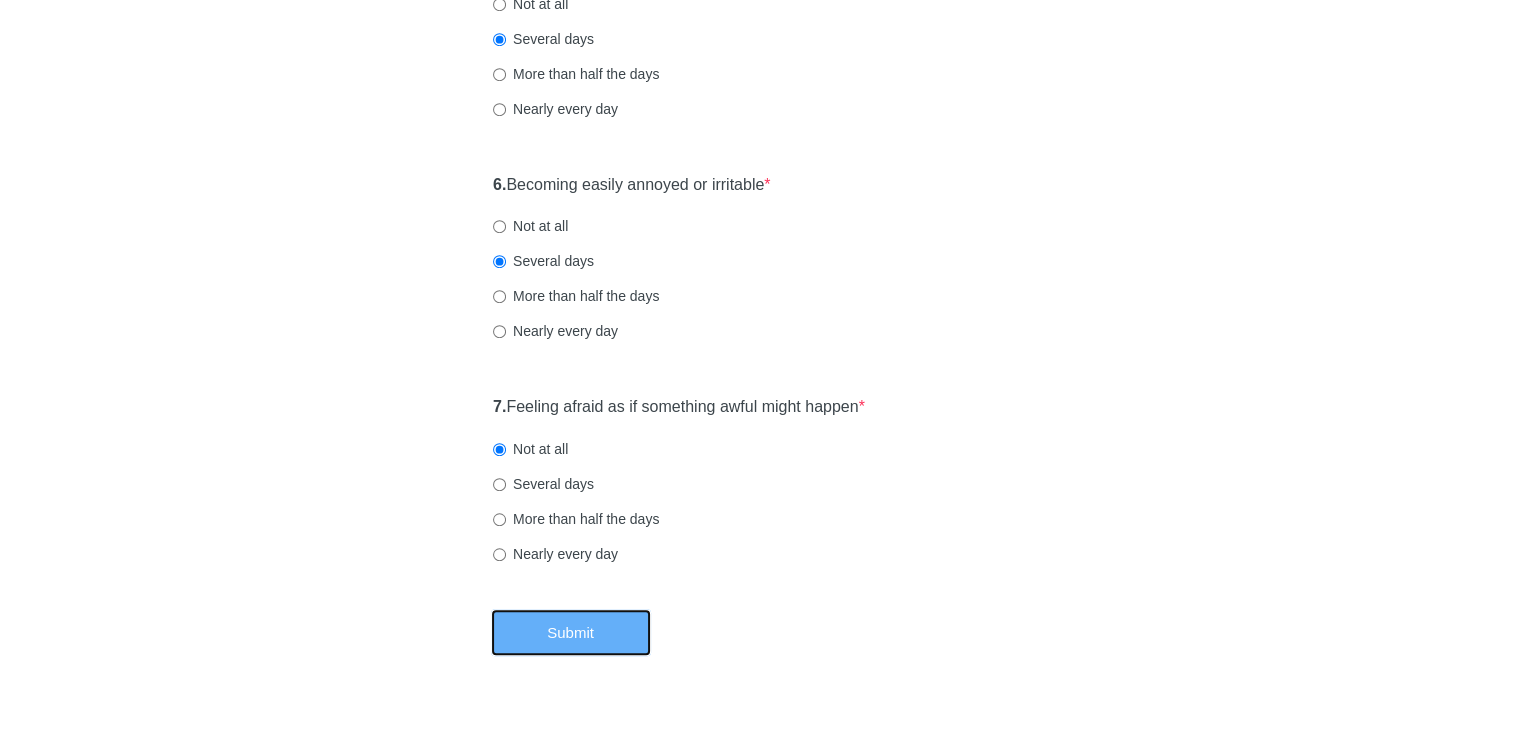 click on "Submit" at bounding box center (571, 632) 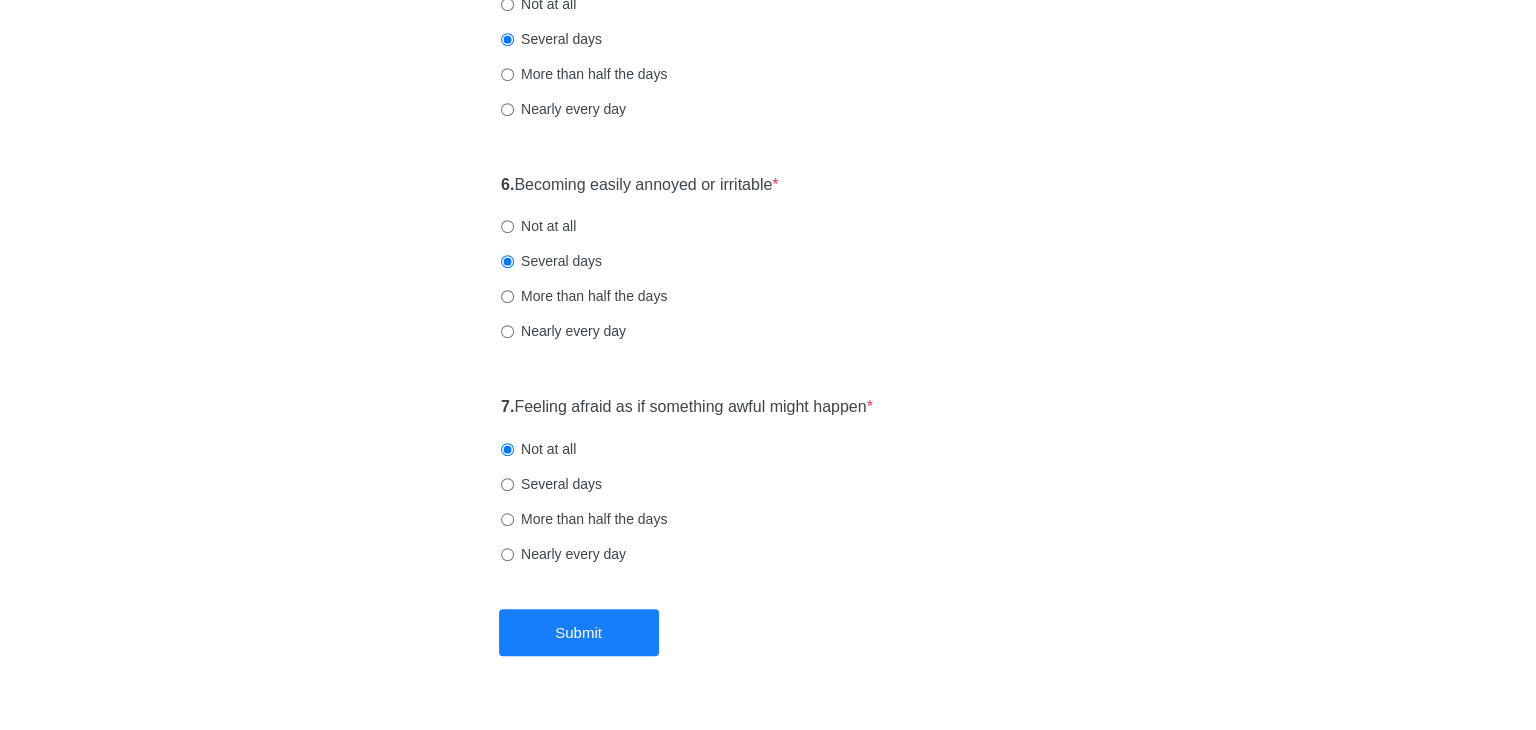 scroll, scrollTop: 0, scrollLeft: 0, axis: both 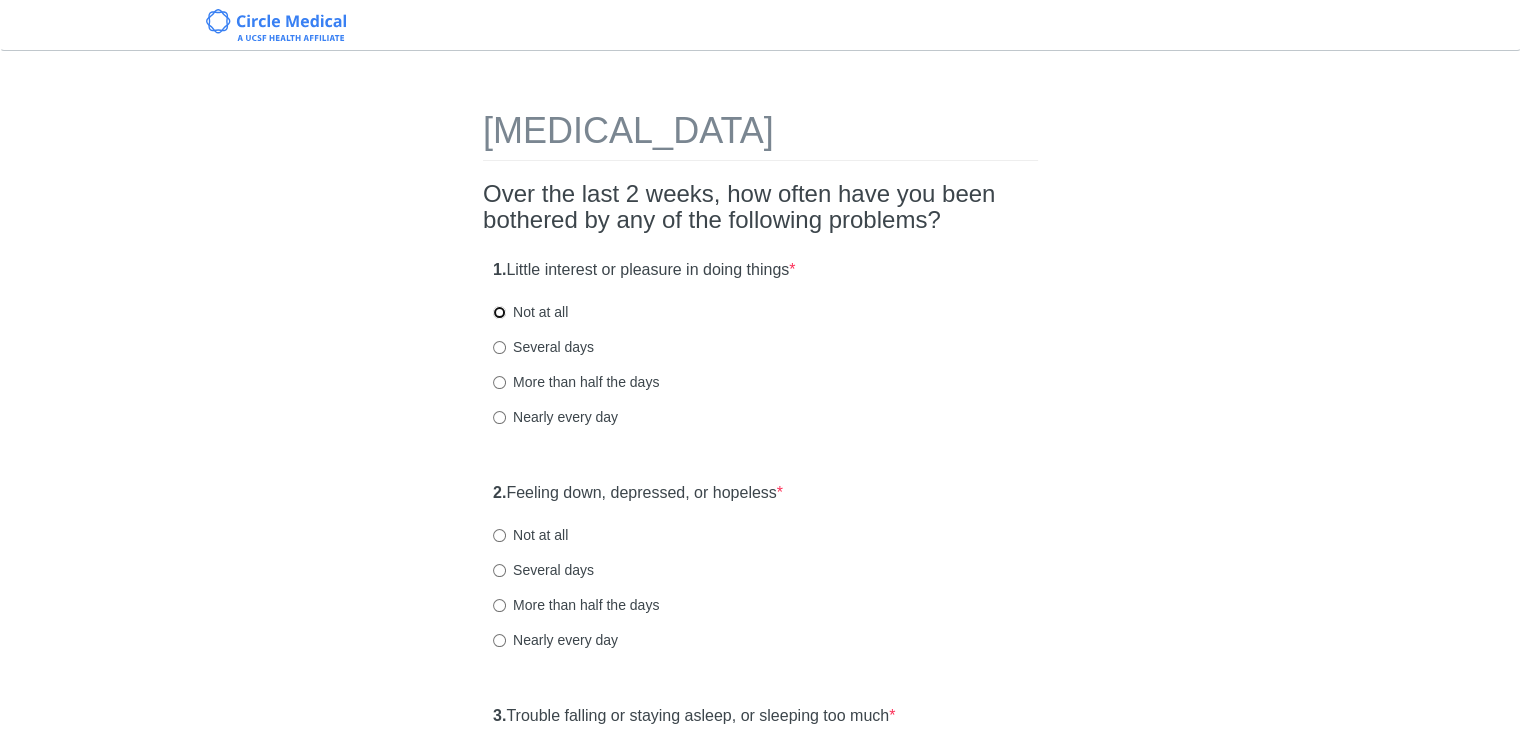 click on "Not at all" at bounding box center (499, 312) 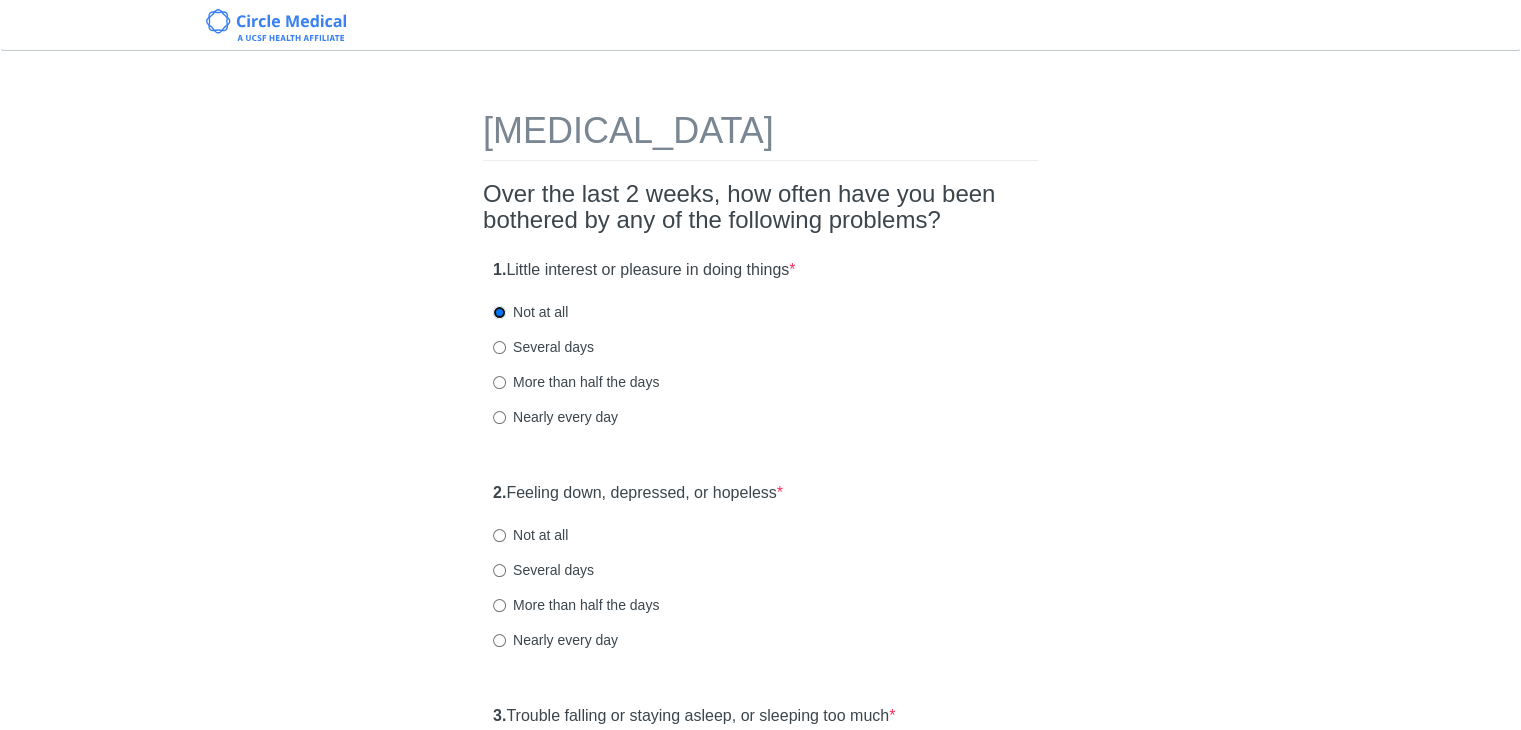 scroll, scrollTop: 100, scrollLeft: 0, axis: vertical 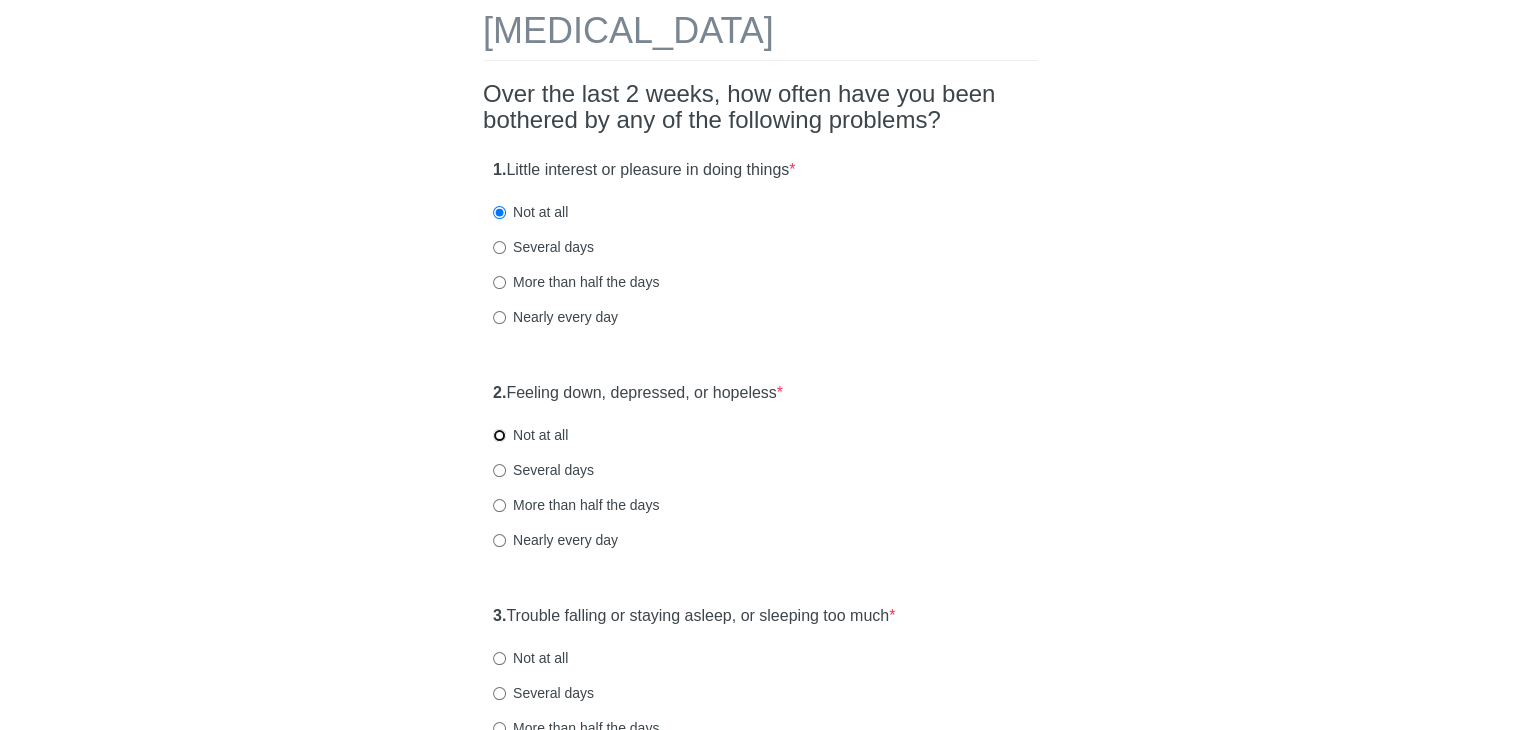 click on "Not at all" at bounding box center [499, 435] 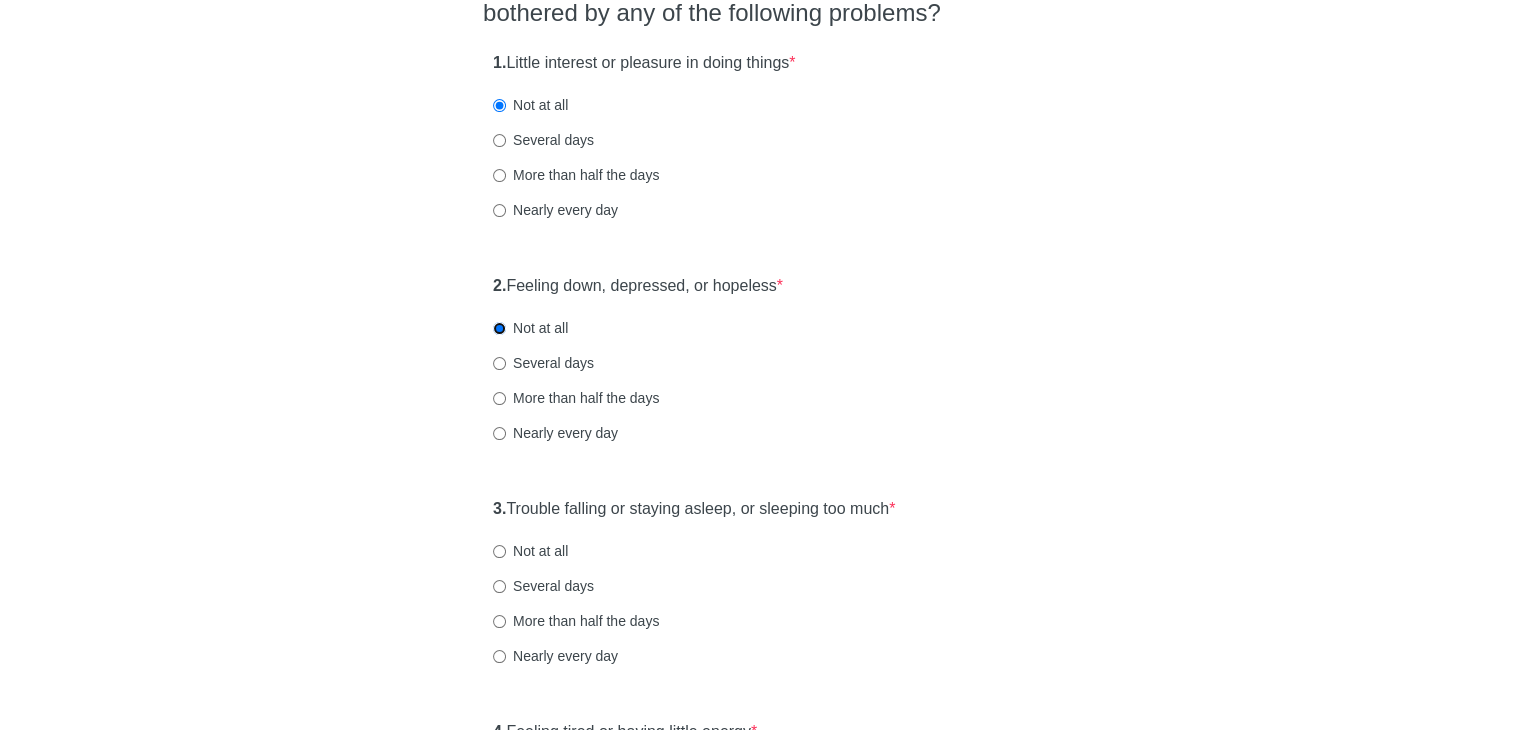 scroll, scrollTop: 300, scrollLeft: 0, axis: vertical 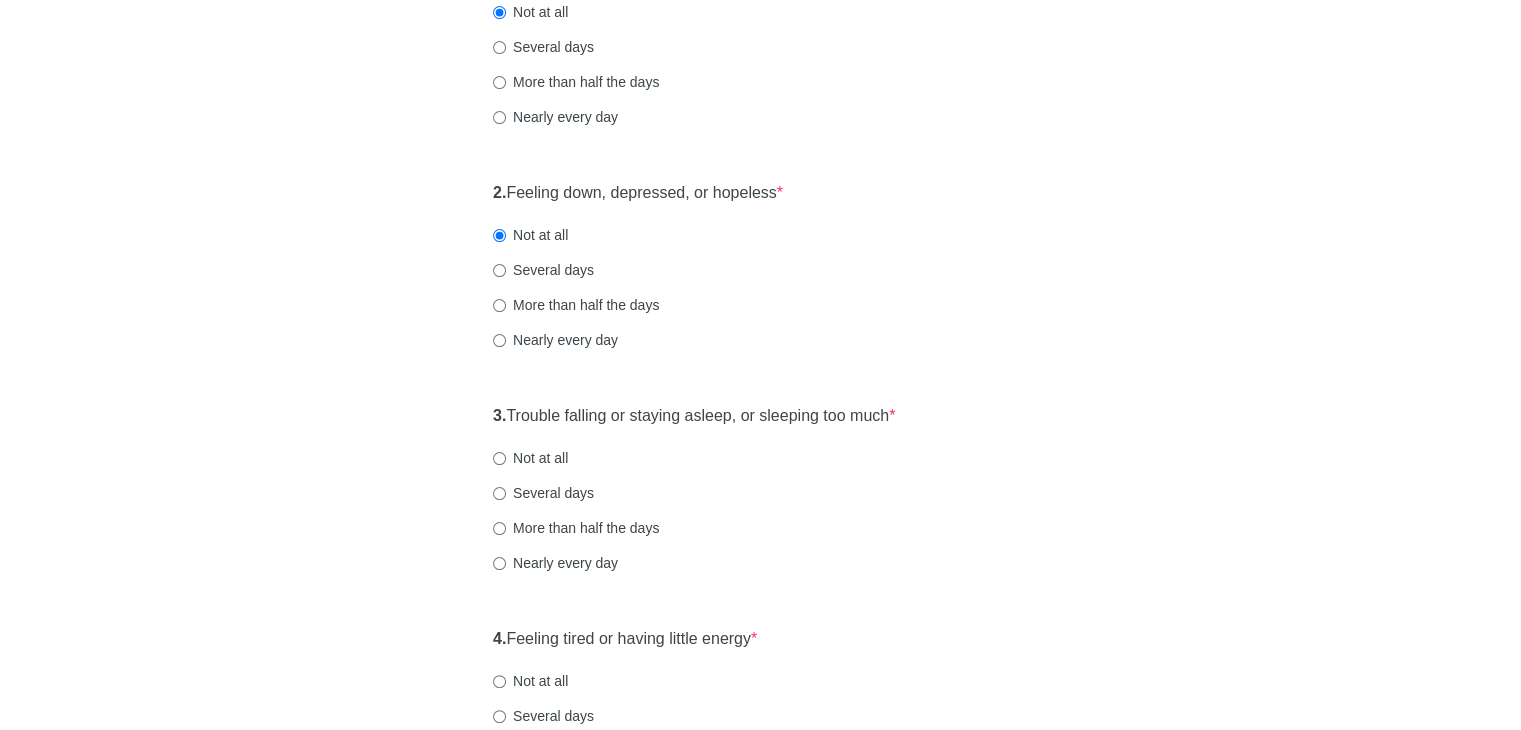 click on "Not at all" at bounding box center (530, 458) 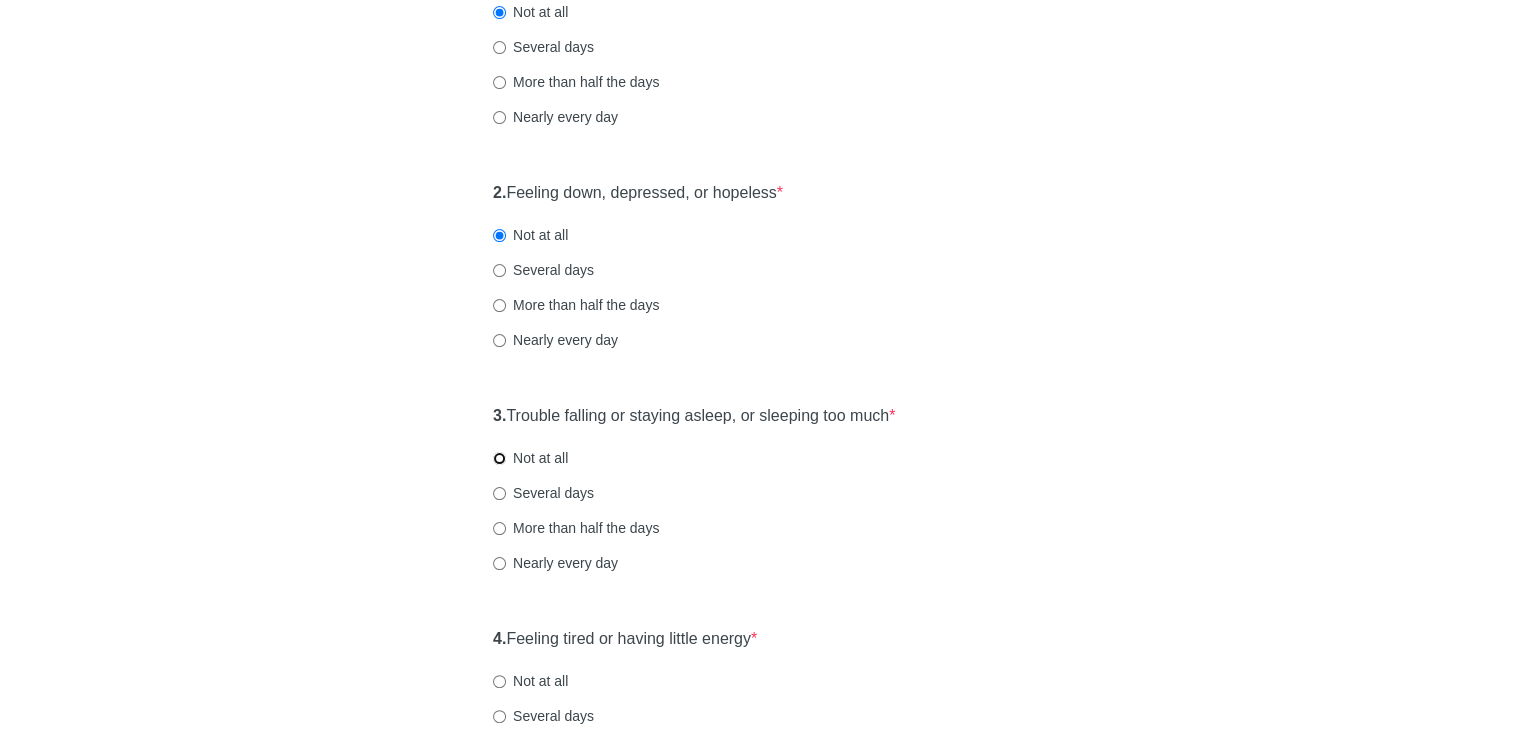 click on "Not at all" at bounding box center [499, 458] 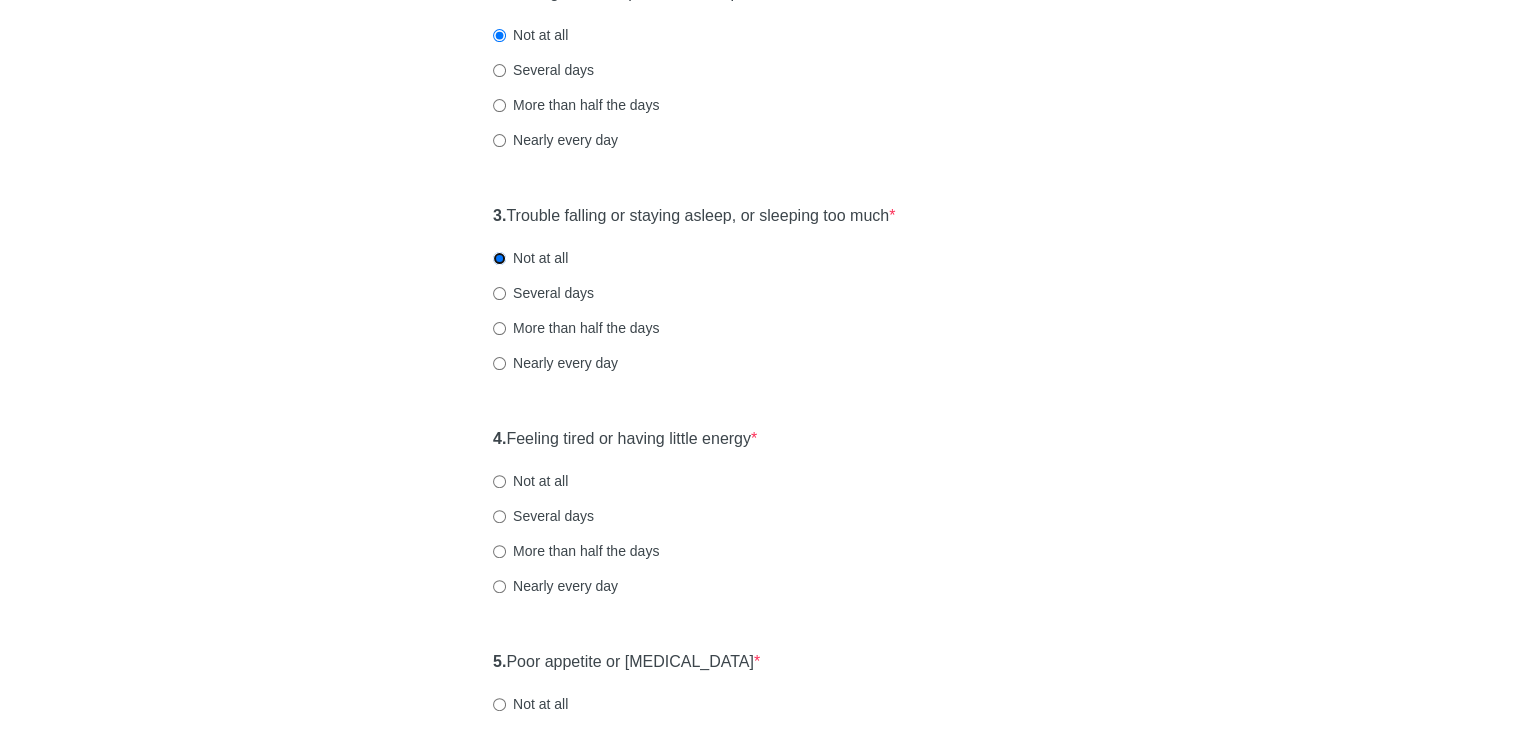 scroll, scrollTop: 600, scrollLeft: 0, axis: vertical 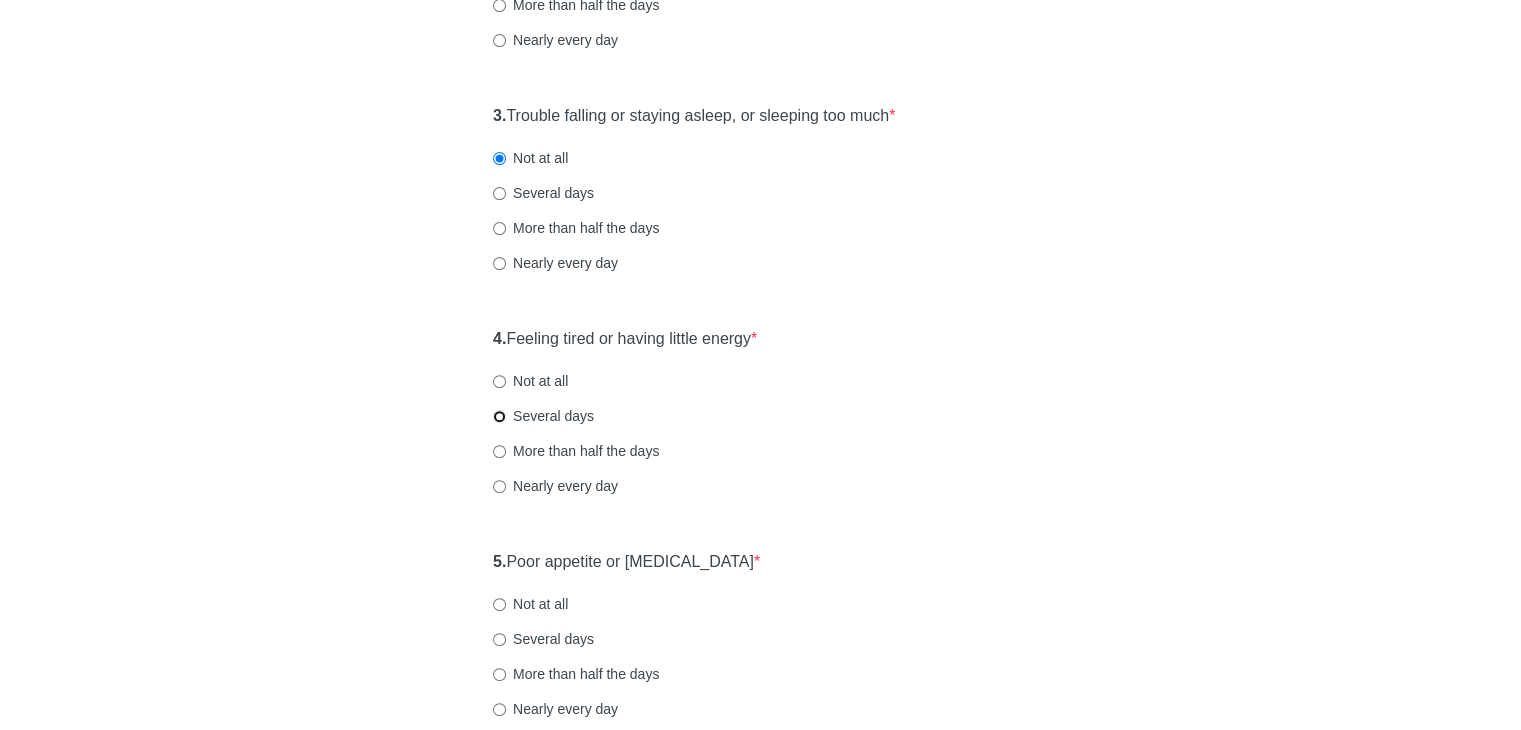 click on "Several days" at bounding box center (499, 416) 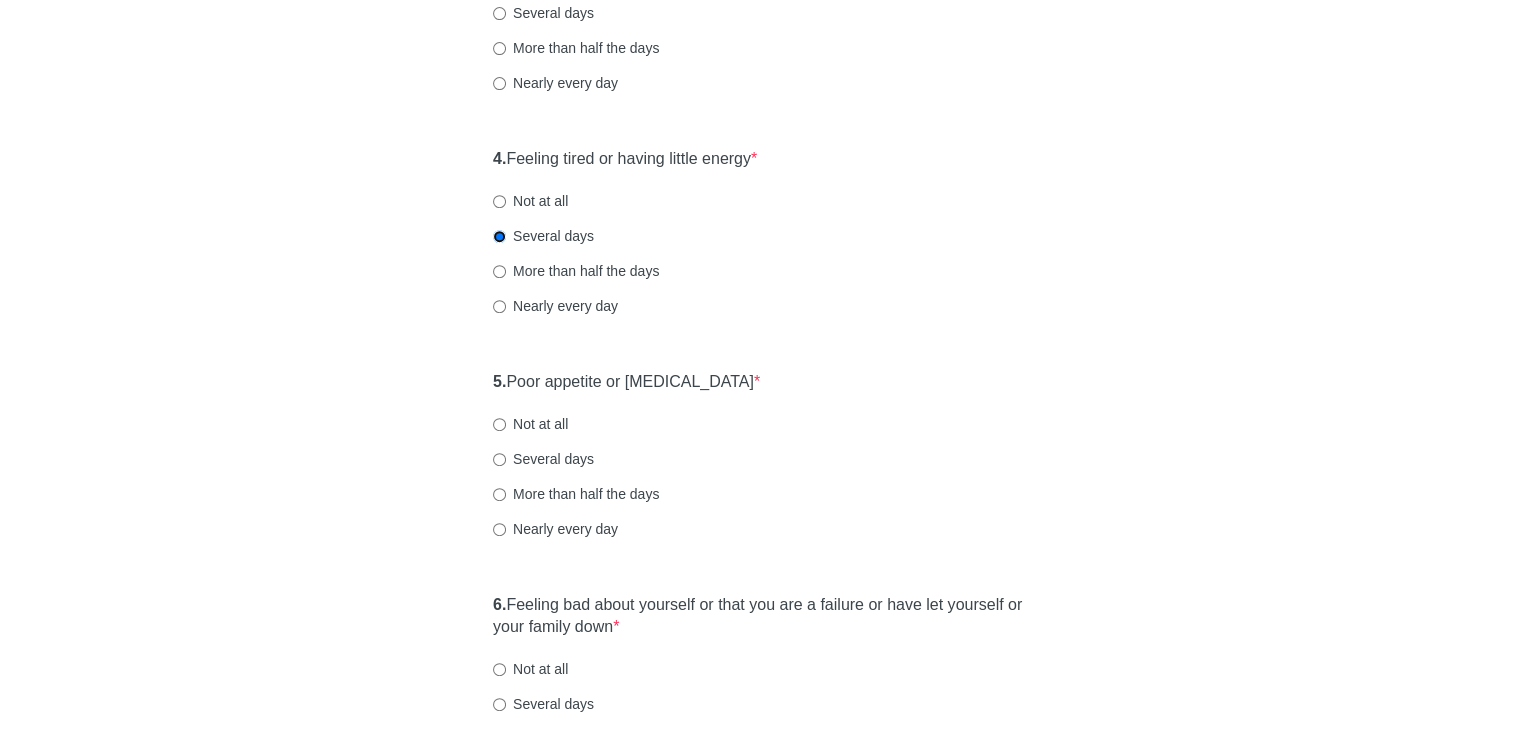 scroll, scrollTop: 800, scrollLeft: 0, axis: vertical 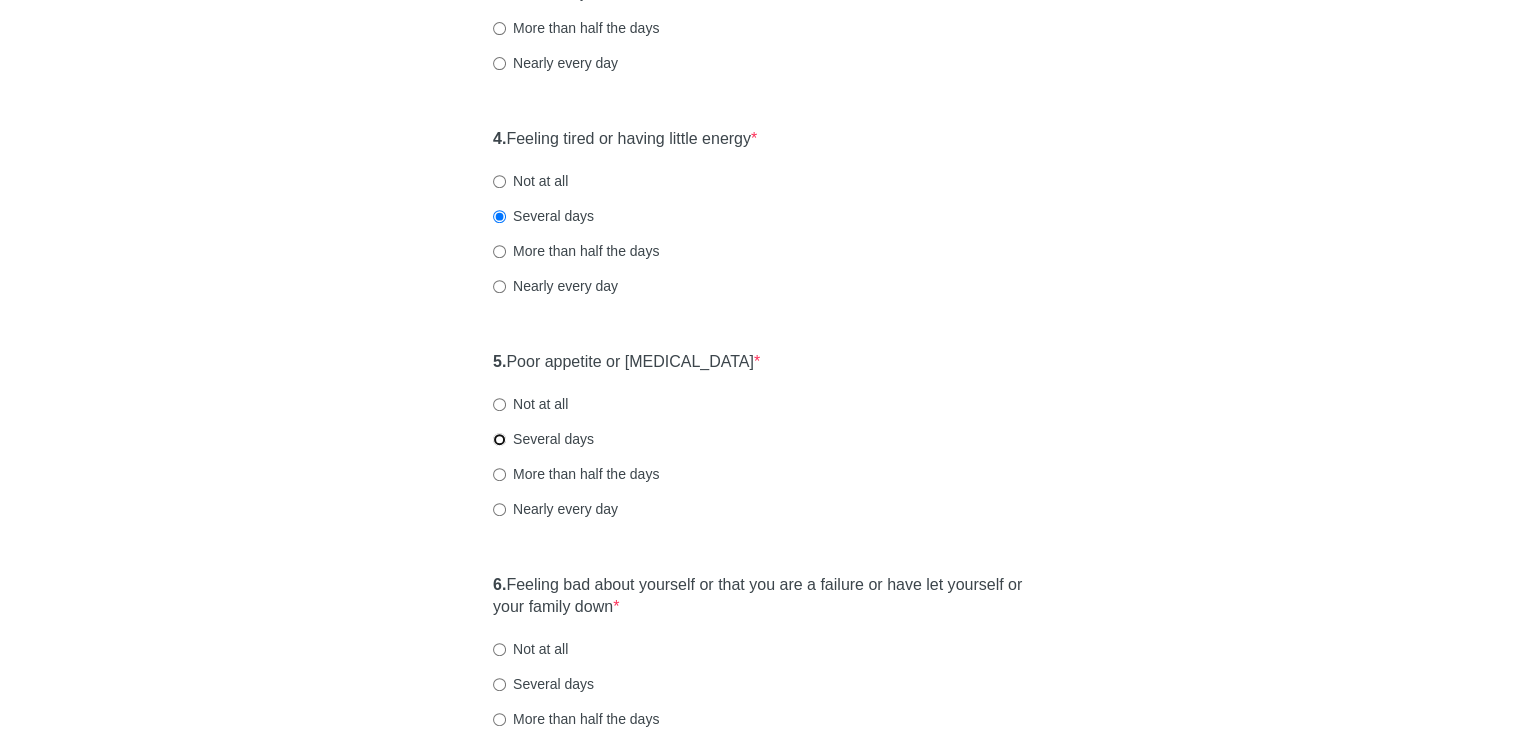 click on "Several days" at bounding box center (499, 439) 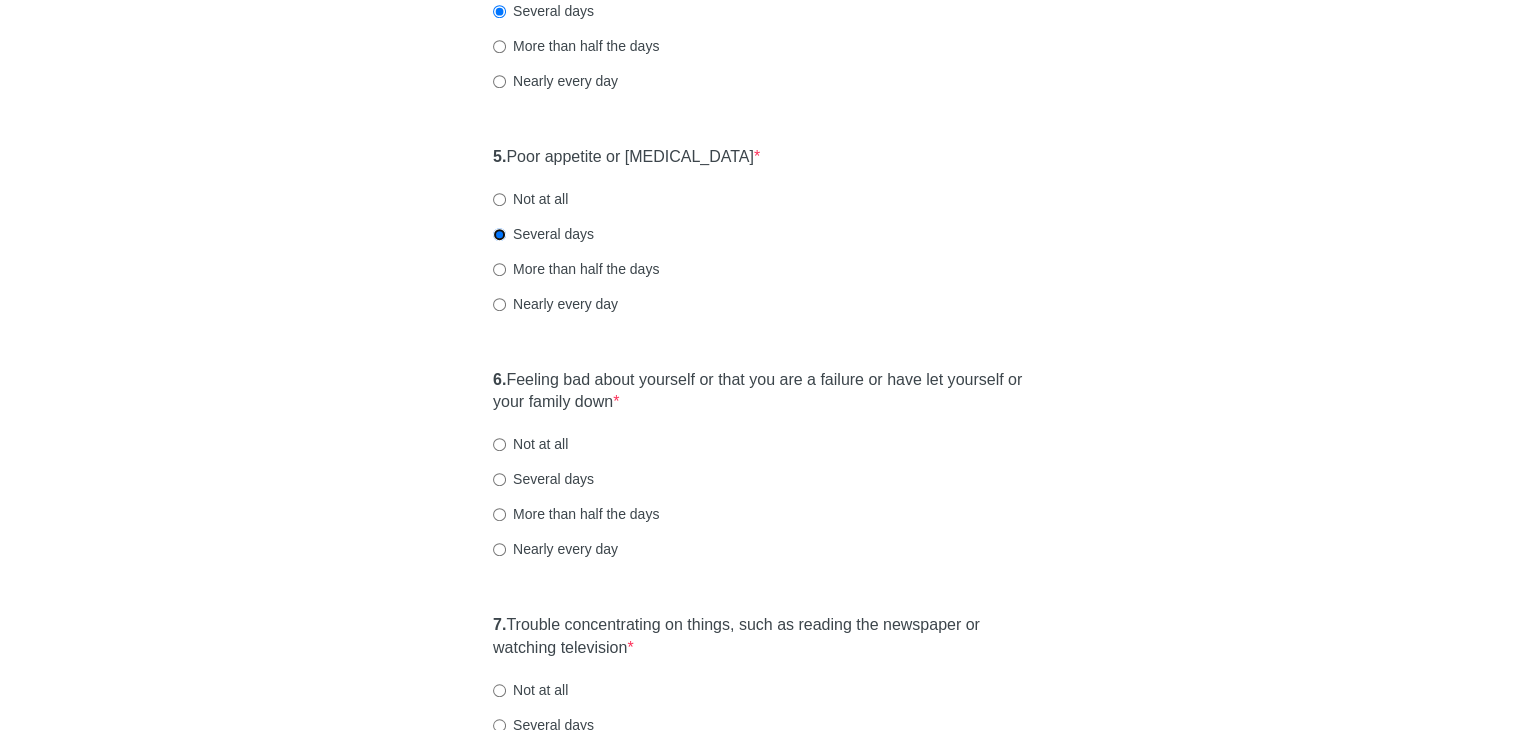 scroll, scrollTop: 1100, scrollLeft: 0, axis: vertical 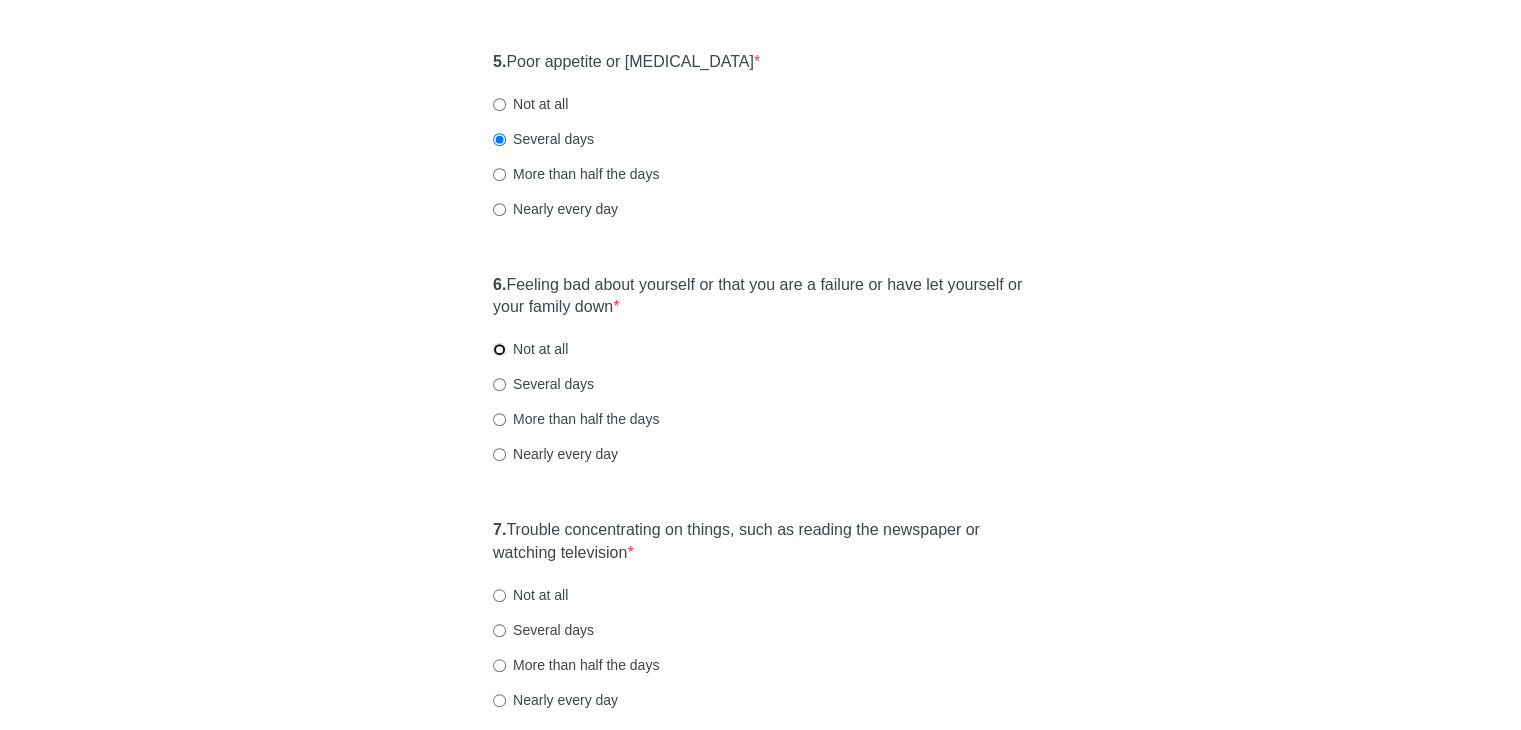 click on "Not at all" at bounding box center [499, 349] 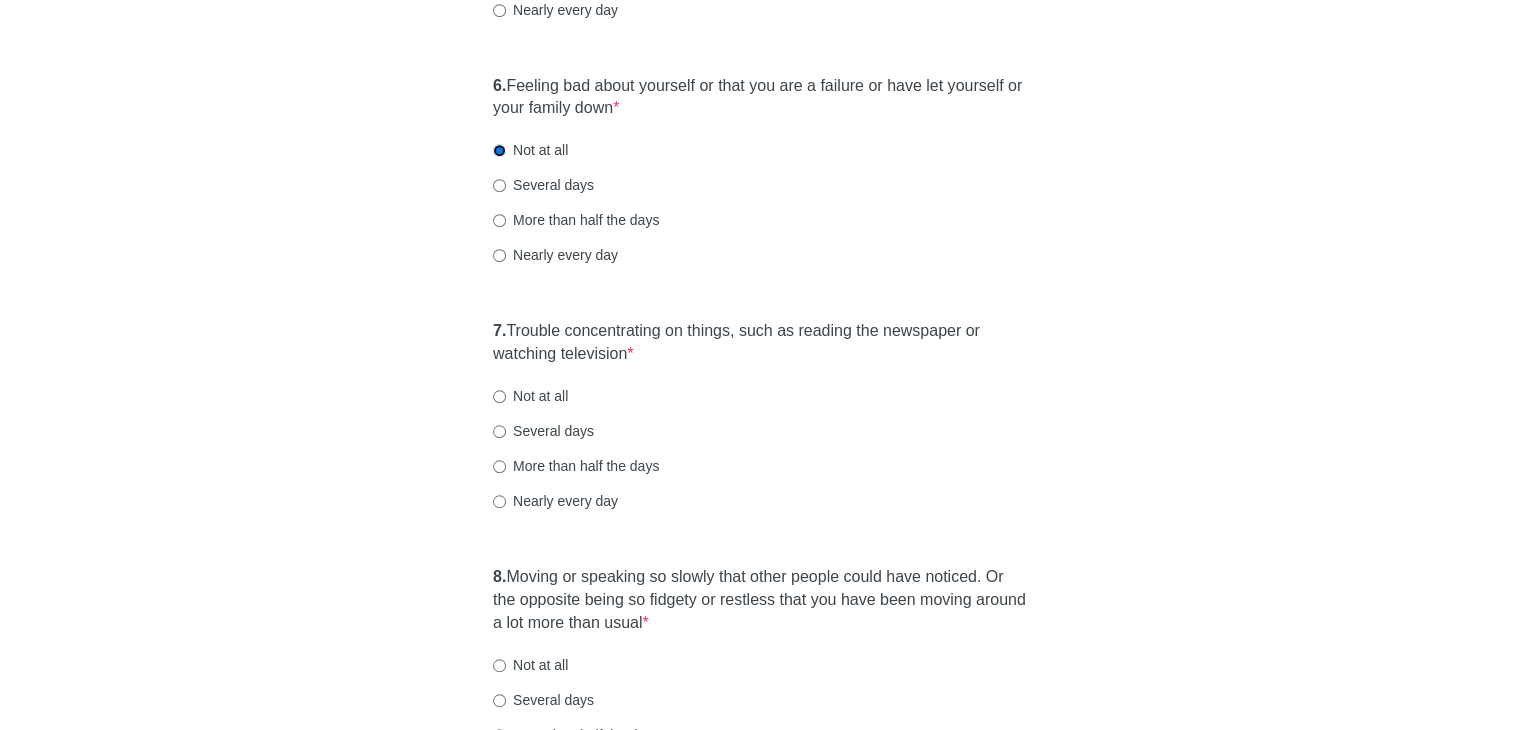 scroll, scrollTop: 1300, scrollLeft: 0, axis: vertical 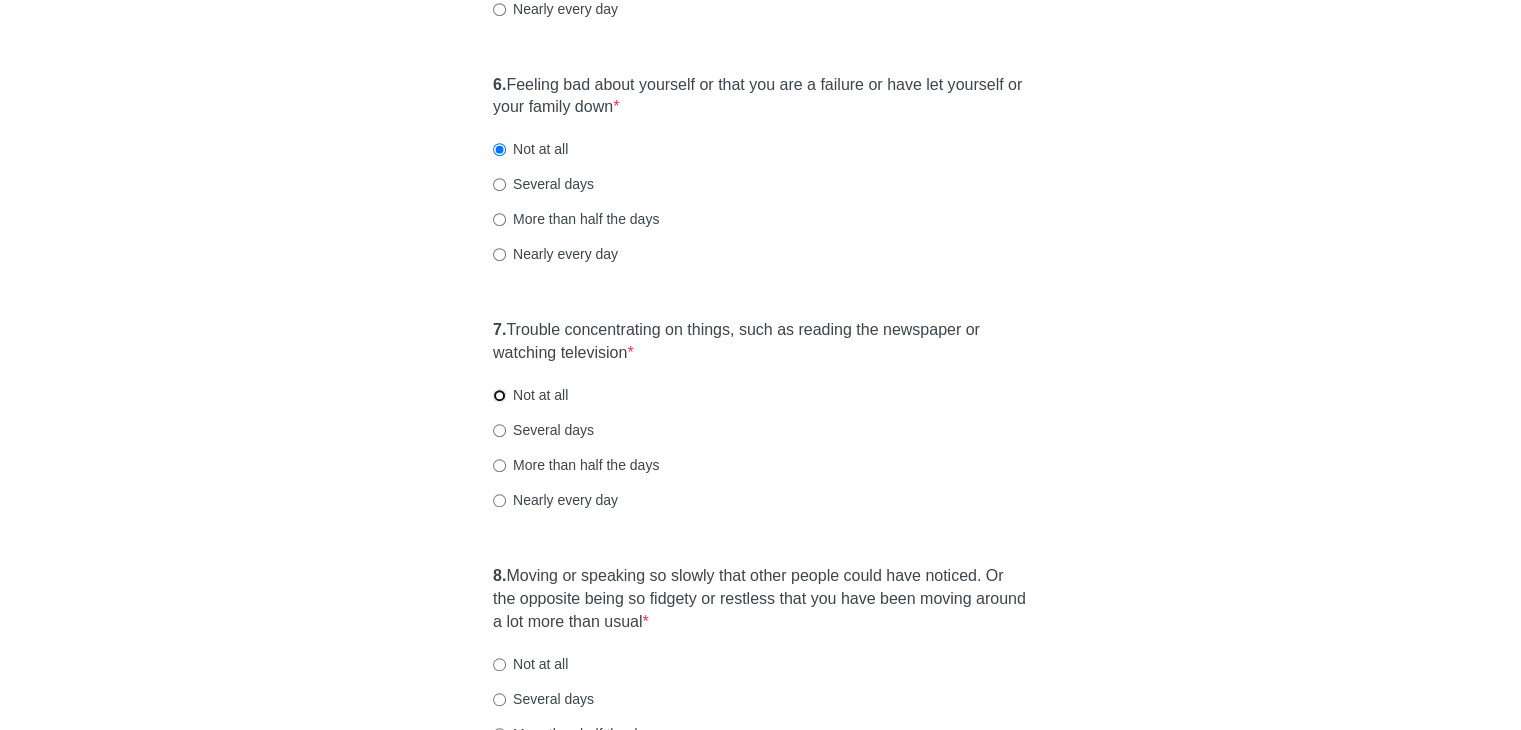 click on "Not at all" at bounding box center [499, 395] 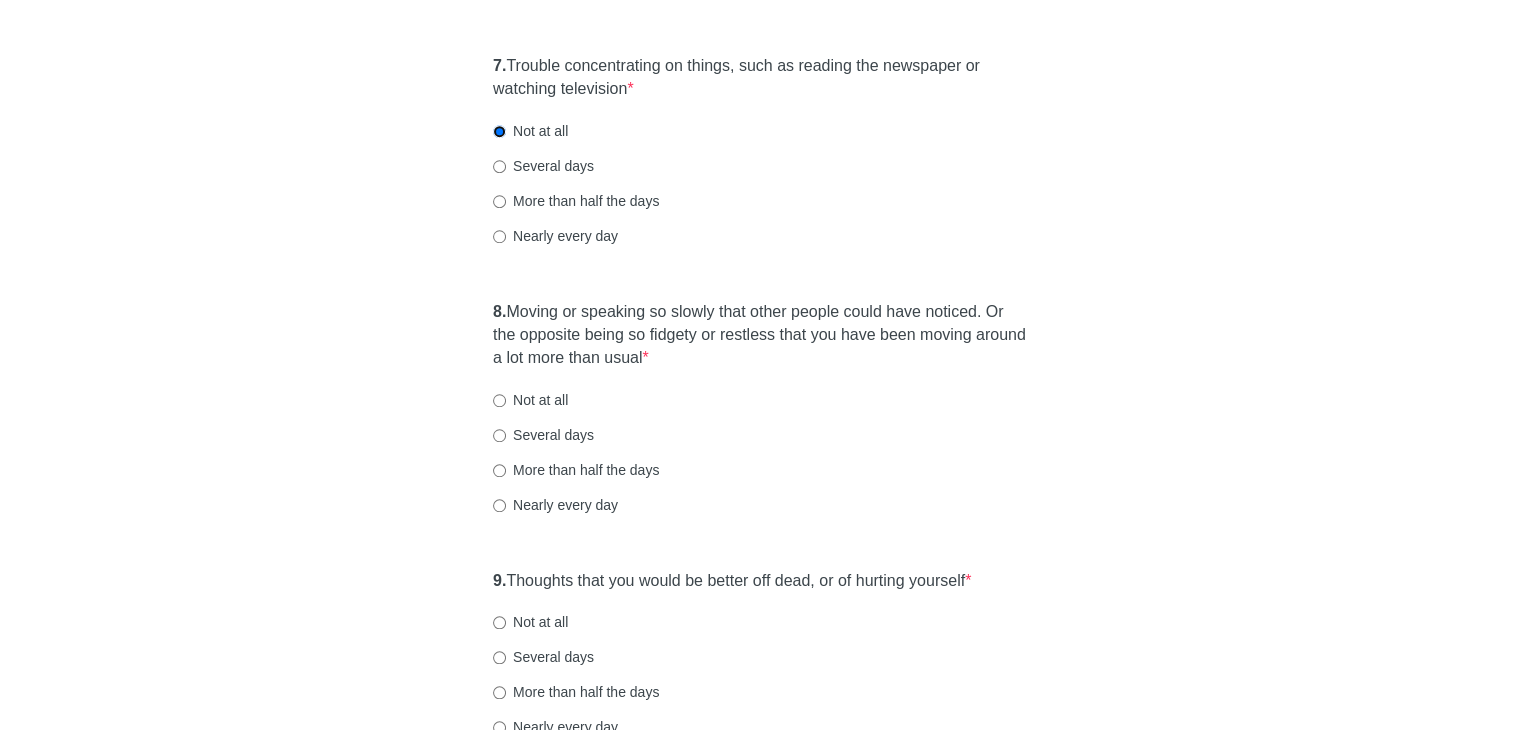 scroll, scrollTop: 1600, scrollLeft: 0, axis: vertical 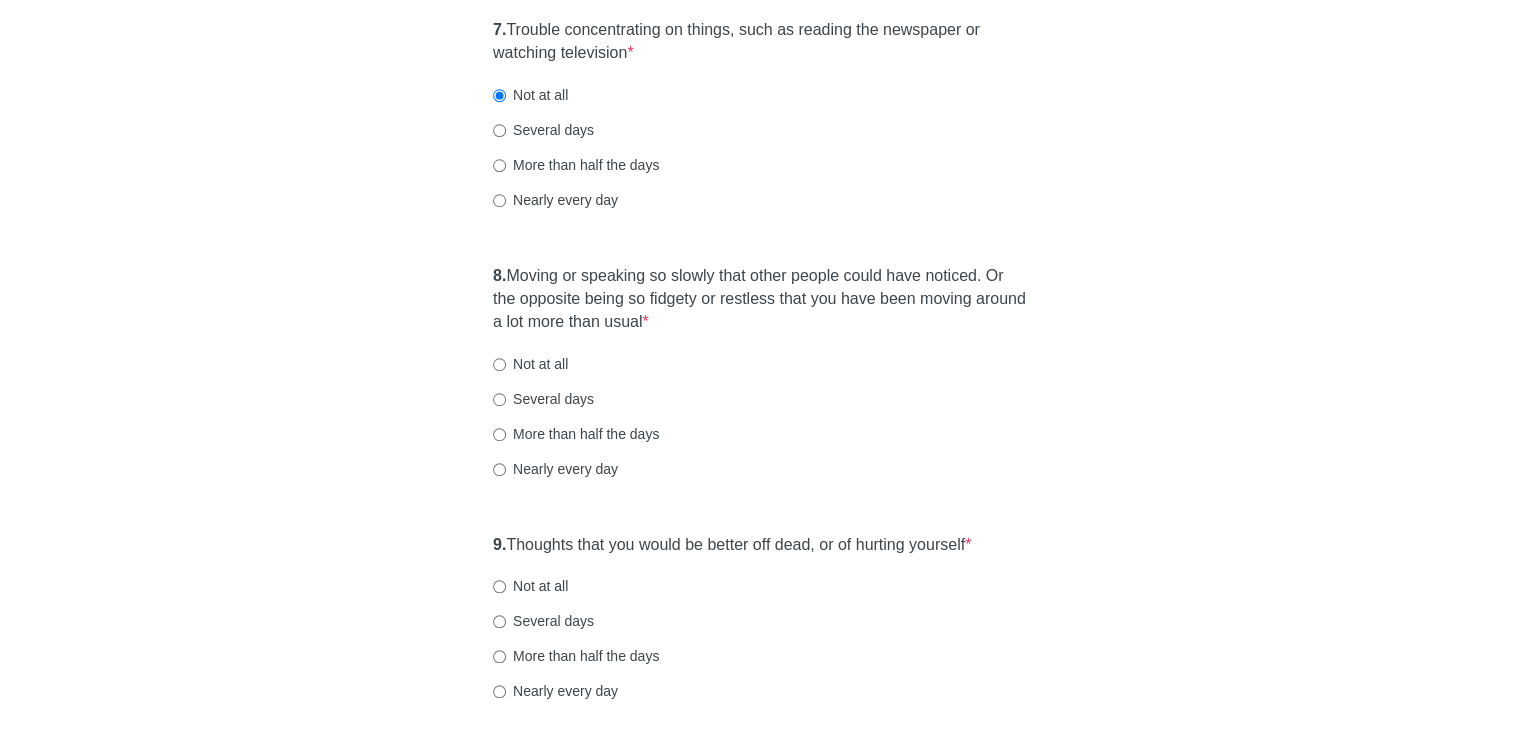 click on "Not at all" at bounding box center (530, 364) 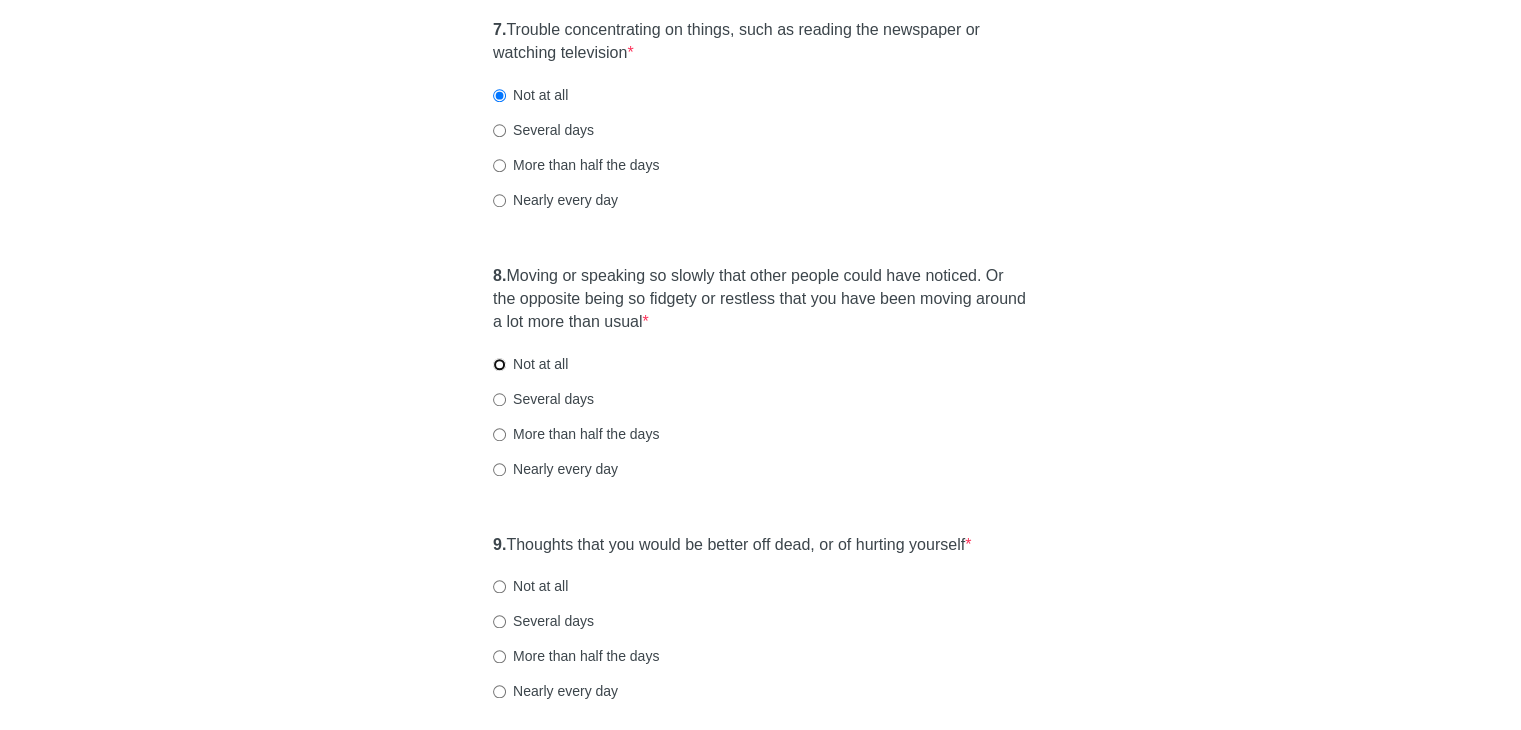 click on "Not at all" at bounding box center [499, 364] 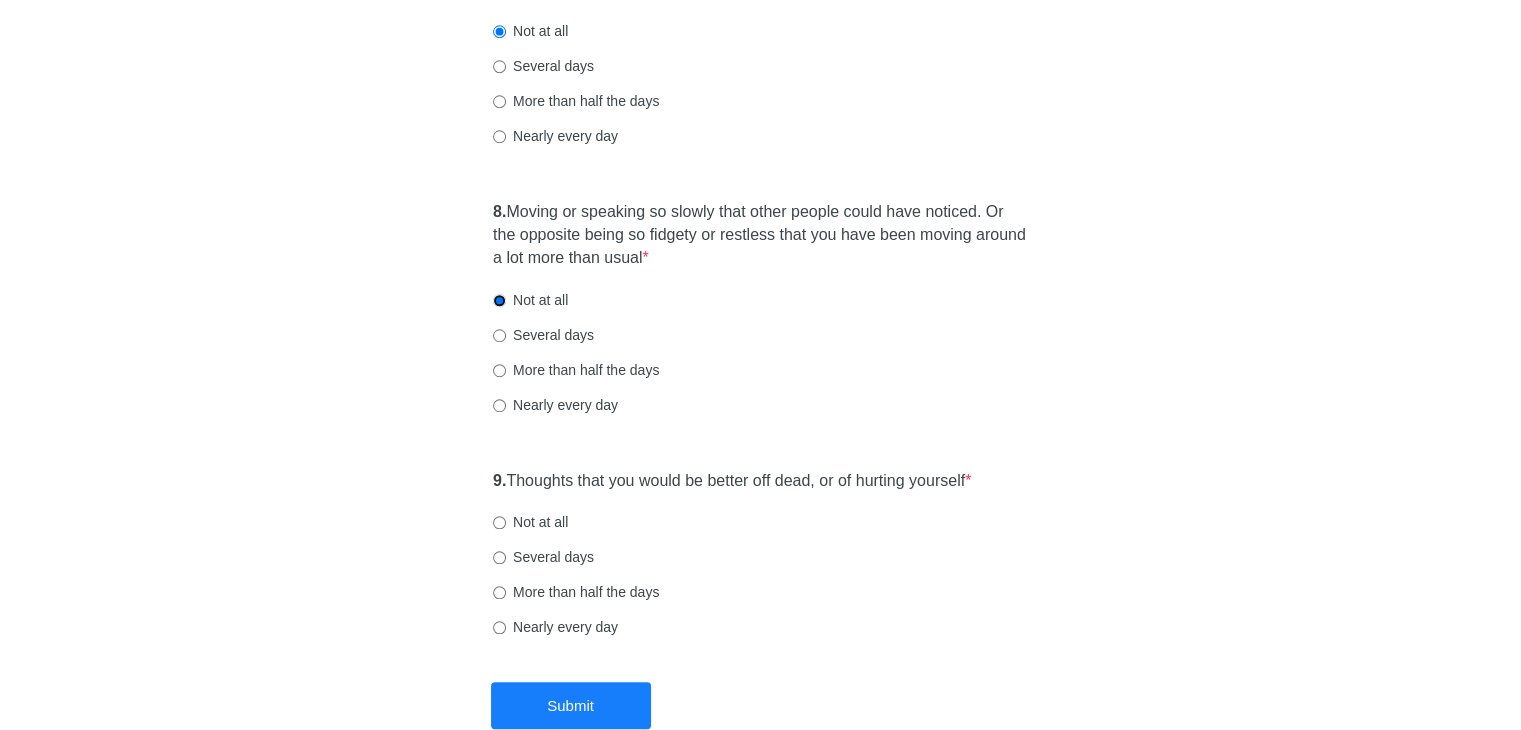 scroll, scrollTop: 1700, scrollLeft: 0, axis: vertical 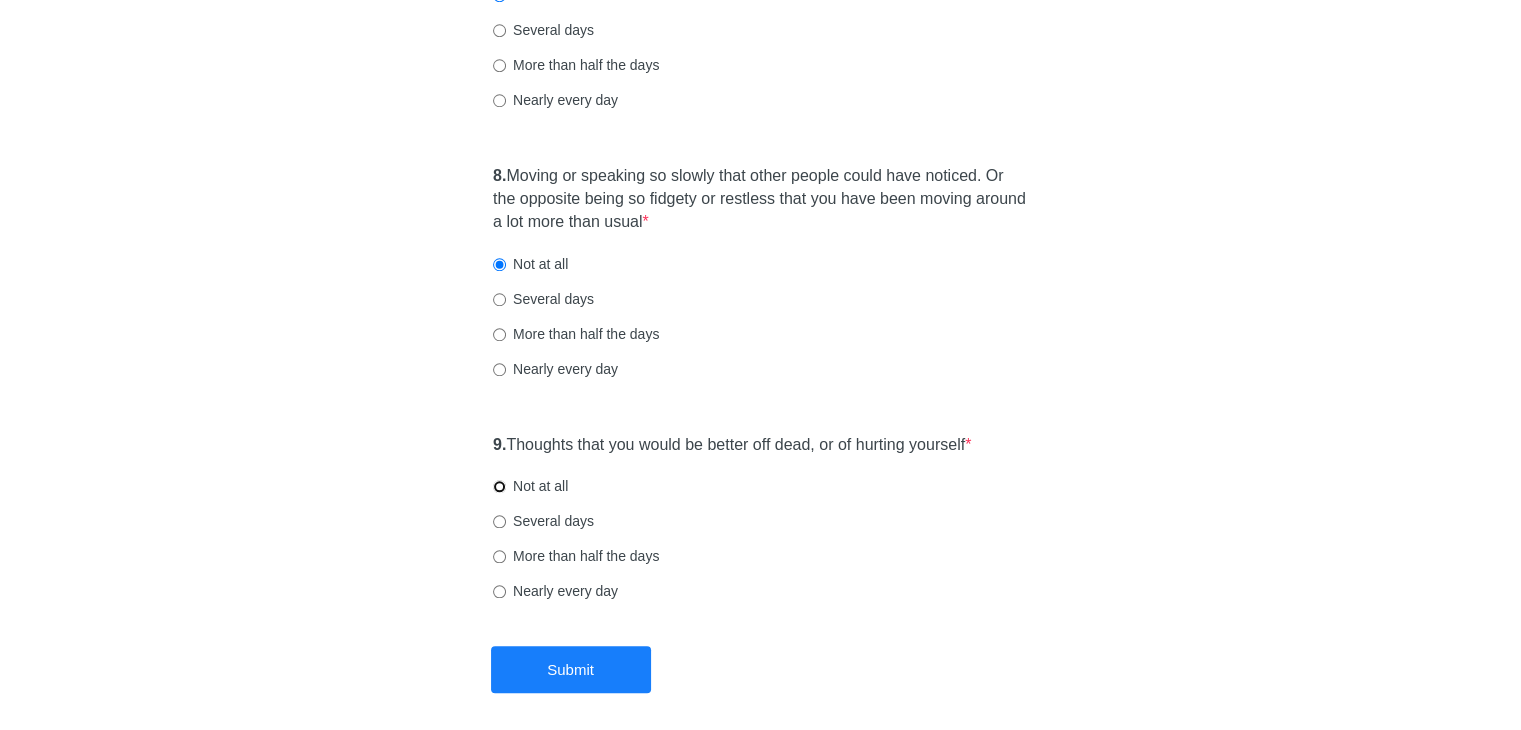 click on "Not at all" at bounding box center (499, 486) 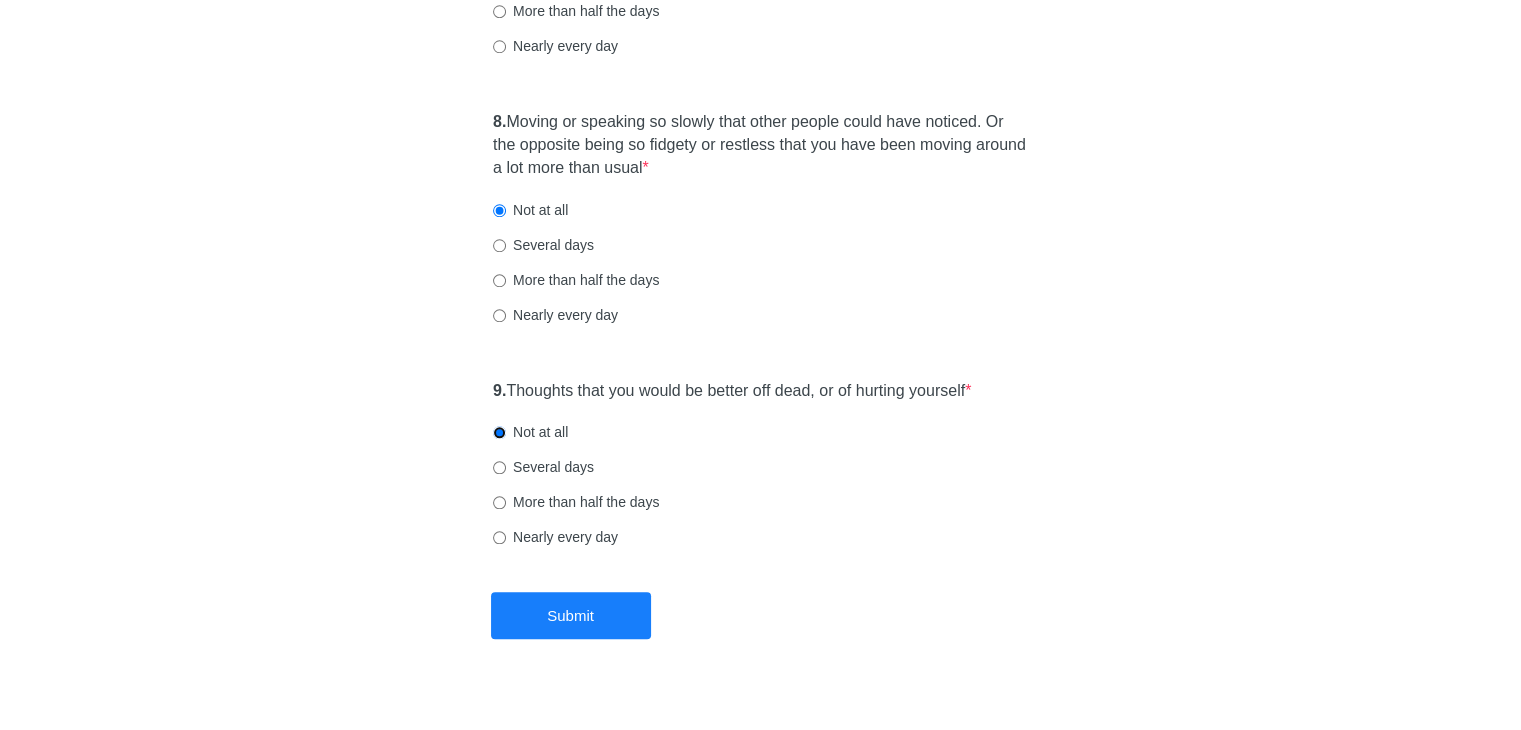 scroll, scrollTop: 1784, scrollLeft: 0, axis: vertical 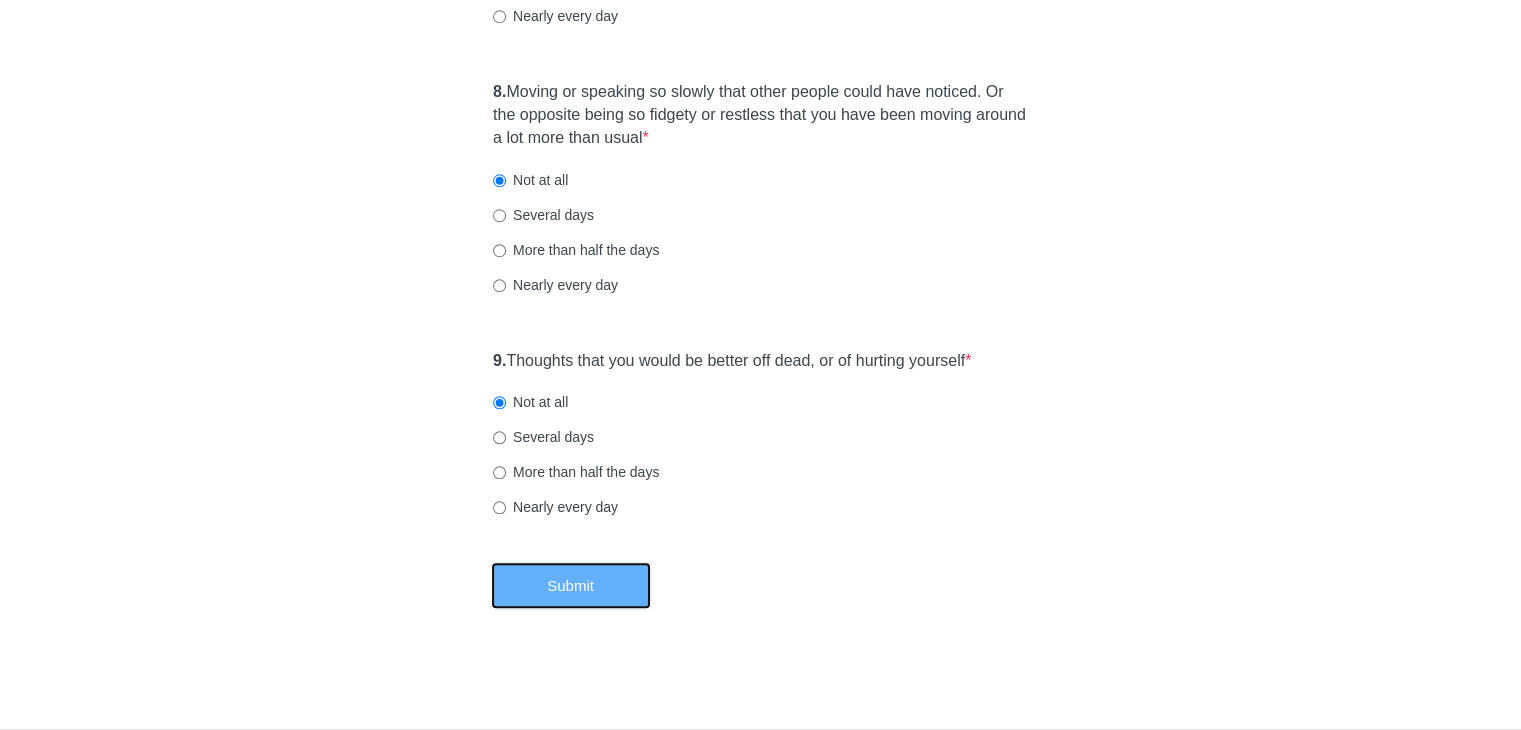 click on "Submit" at bounding box center [571, 585] 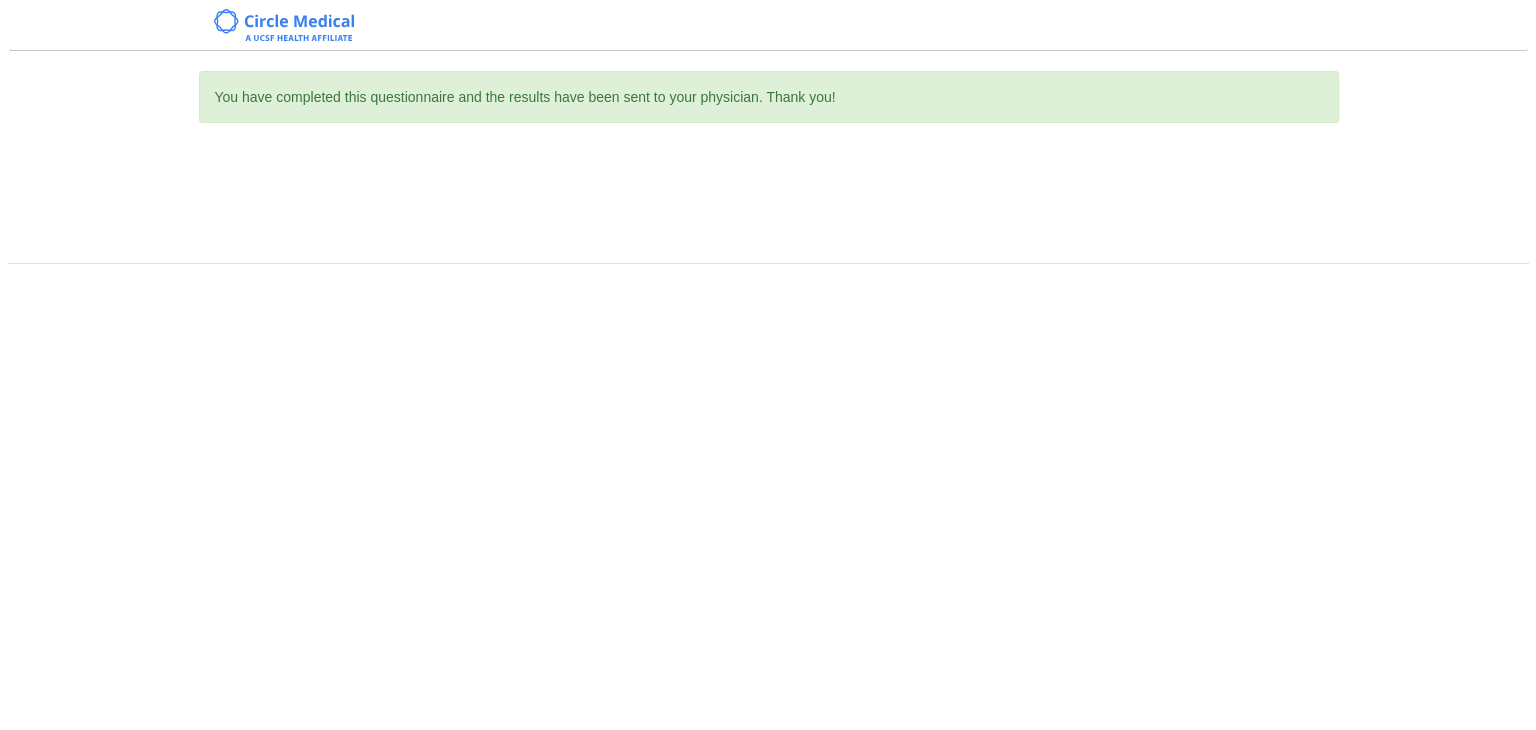 scroll, scrollTop: 0, scrollLeft: 0, axis: both 